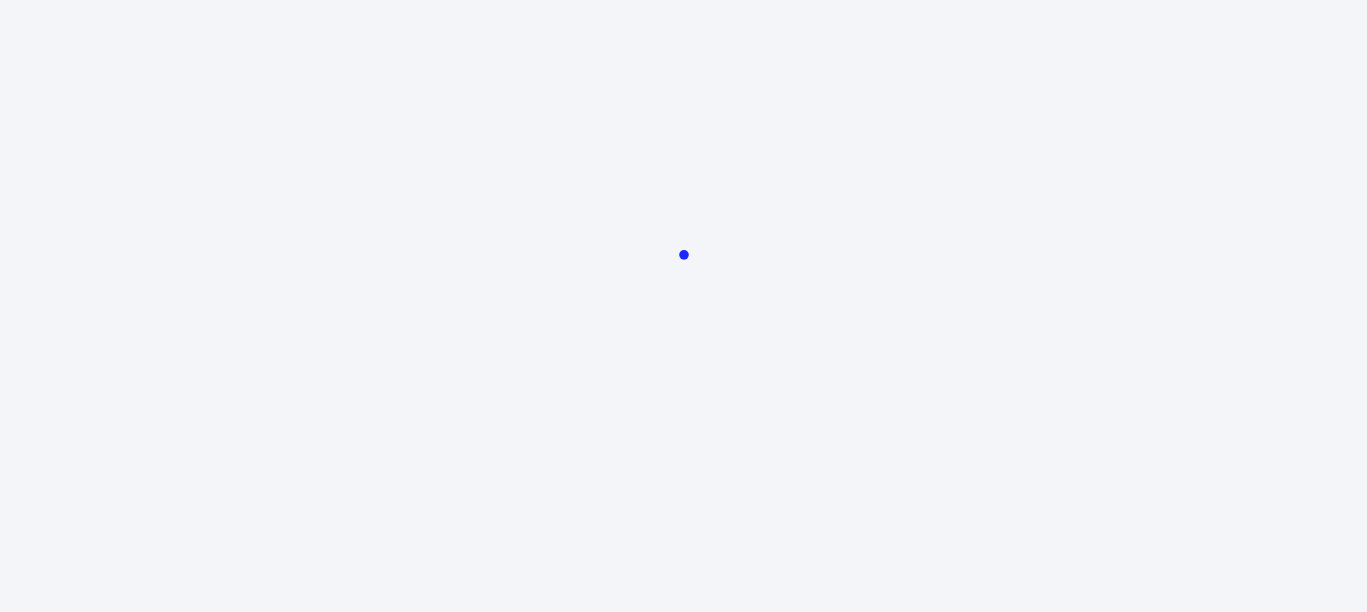 scroll, scrollTop: 0, scrollLeft: 0, axis: both 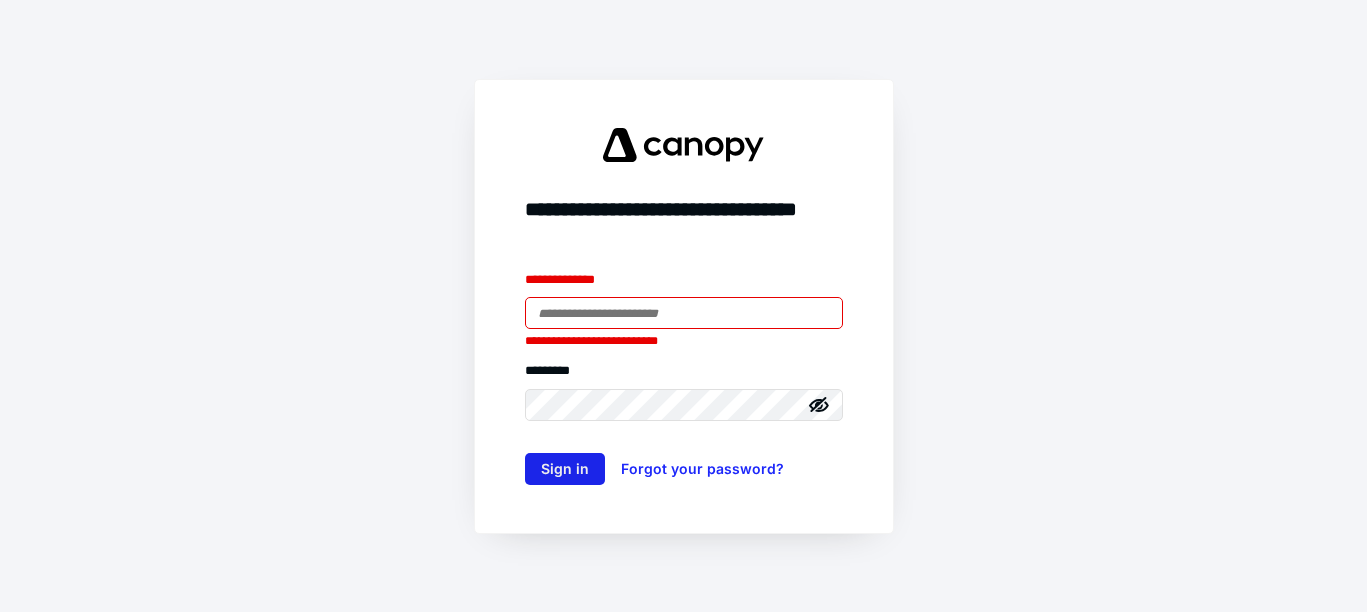 type on "**********" 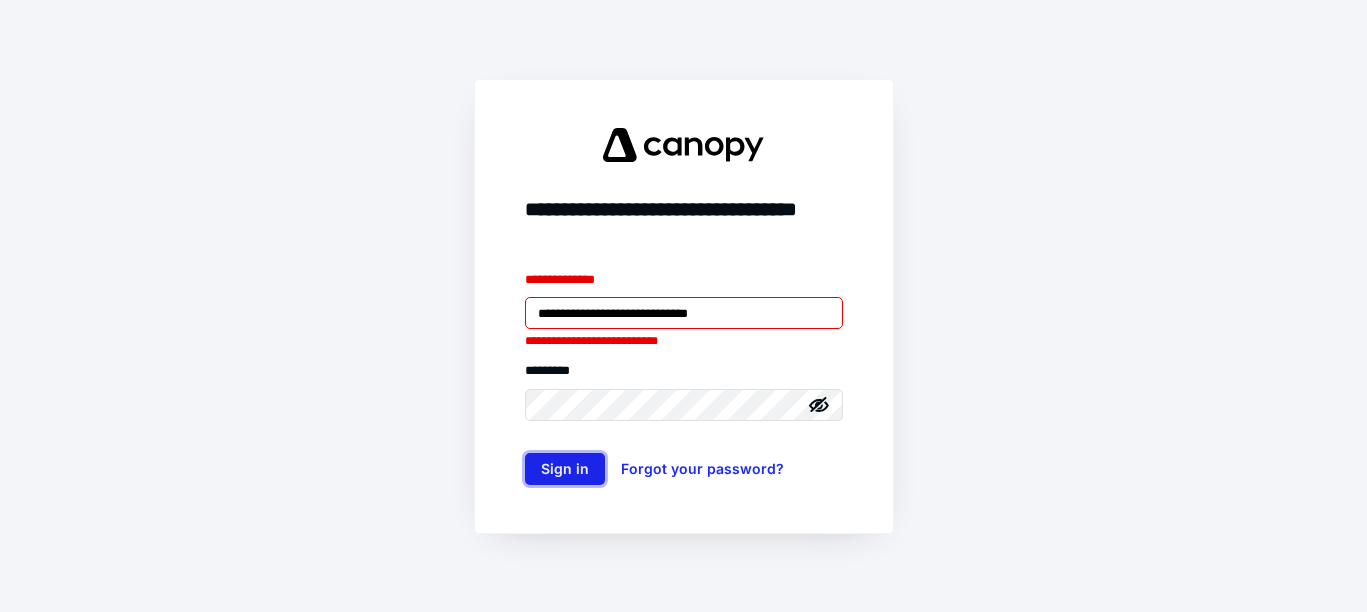 click on "Sign in" at bounding box center (565, 469) 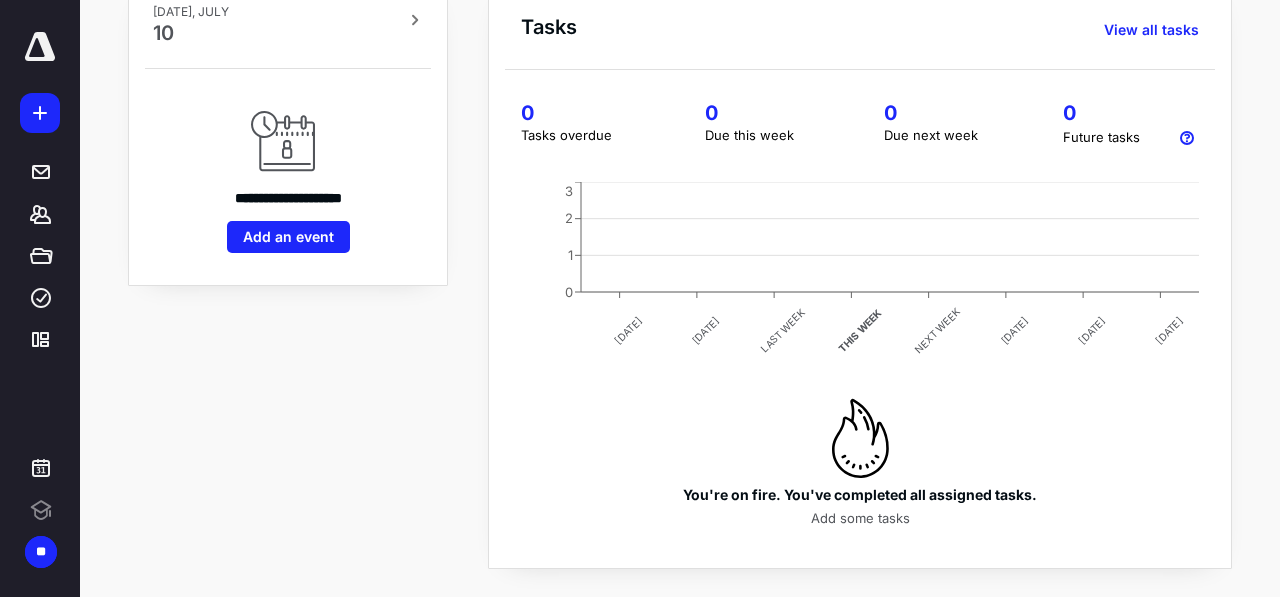 scroll, scrollTop: 166, scrollLeft: 0, axis: vertical 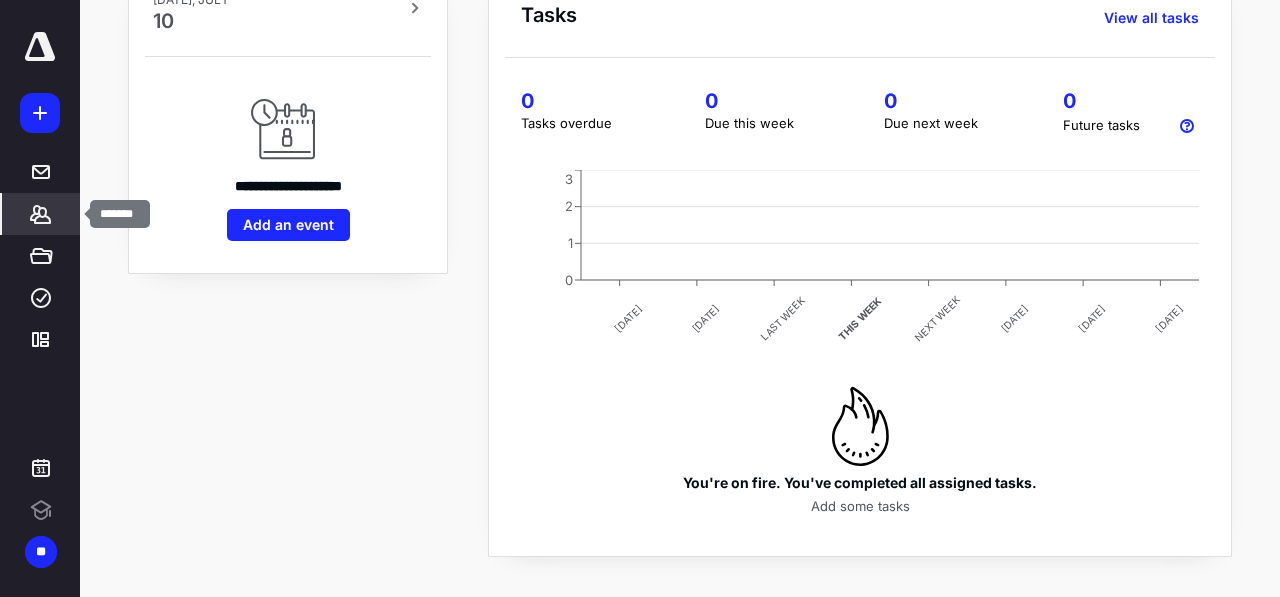 click 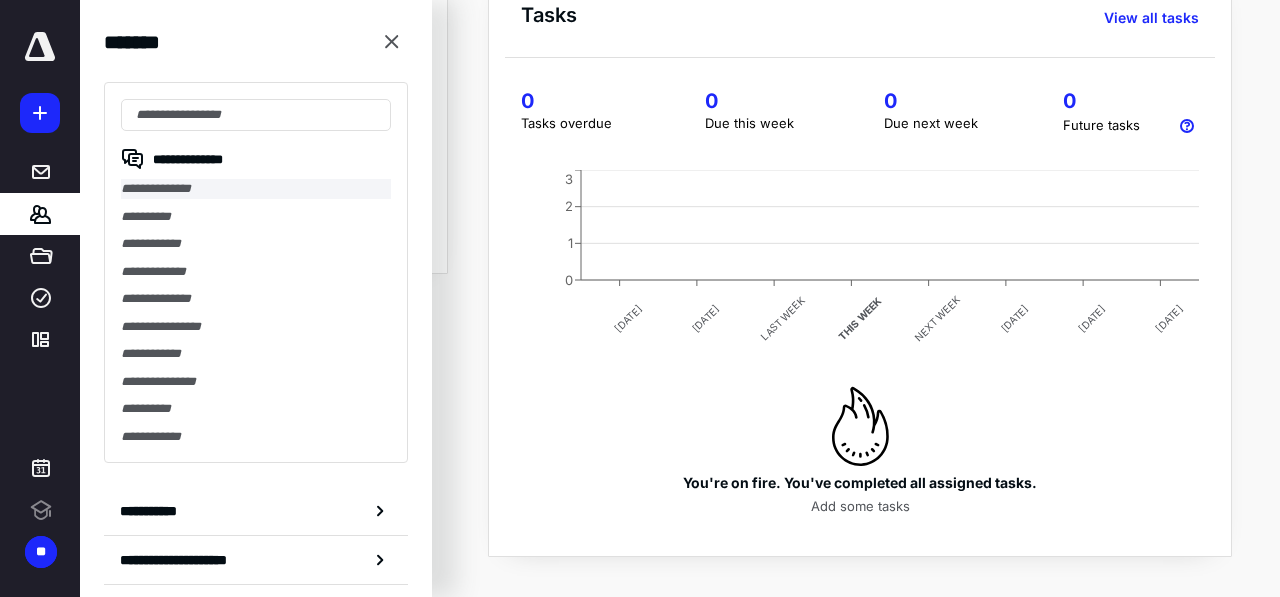 click on "**********" at bounding box center [256, 189] 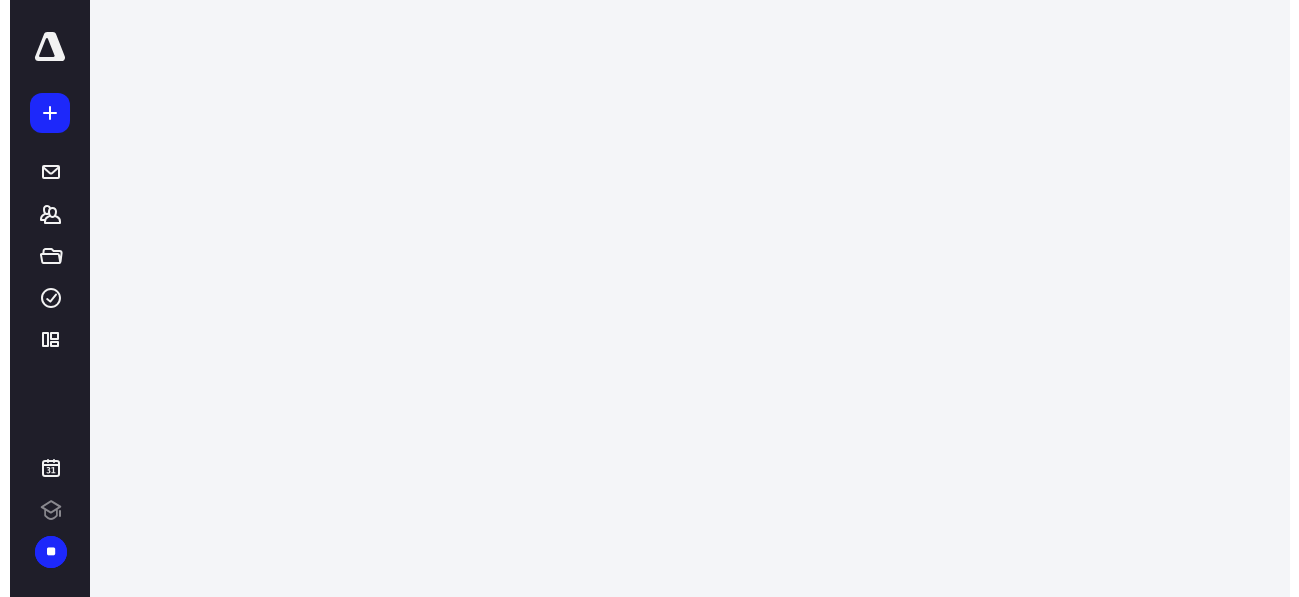 scroll, scrollTop: 0, scrollLeft: 0, axis: both 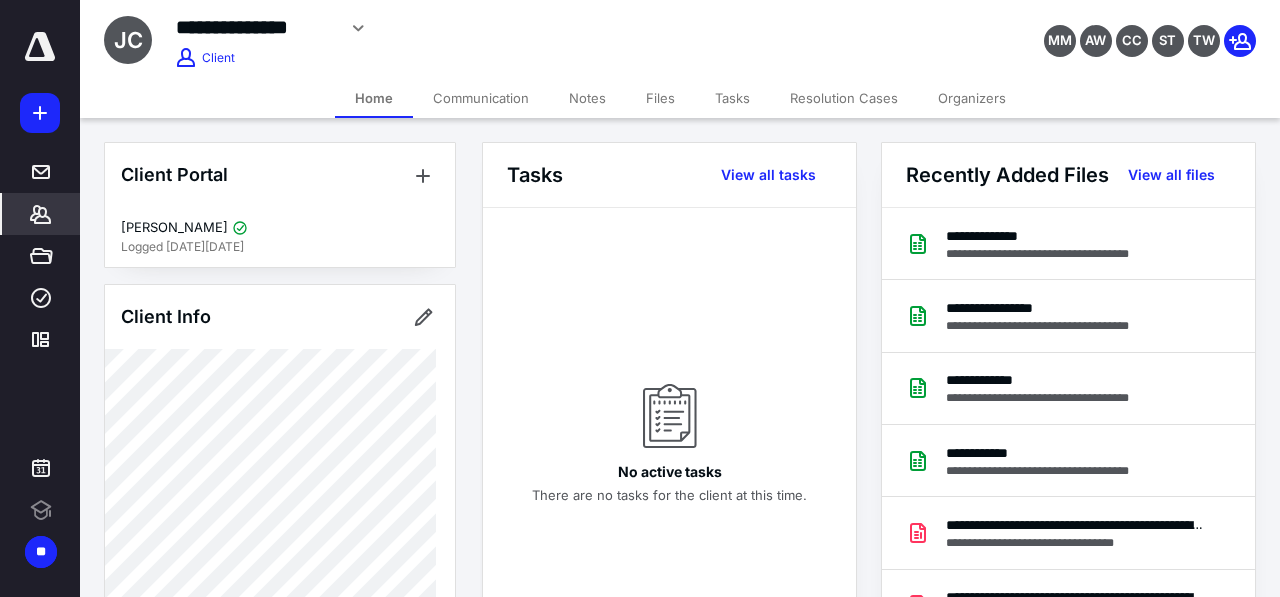 click on "Files" at bounding box center (660, 98) 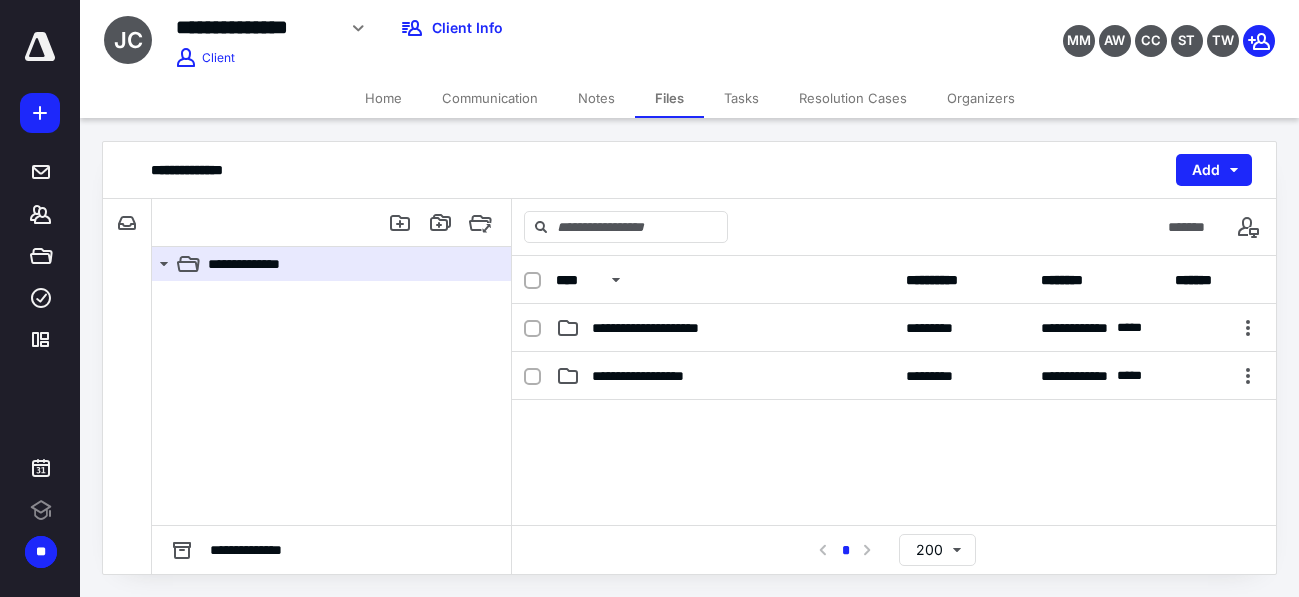 scroll, scrollTop: 0, scrollLeft: 0, axis: both 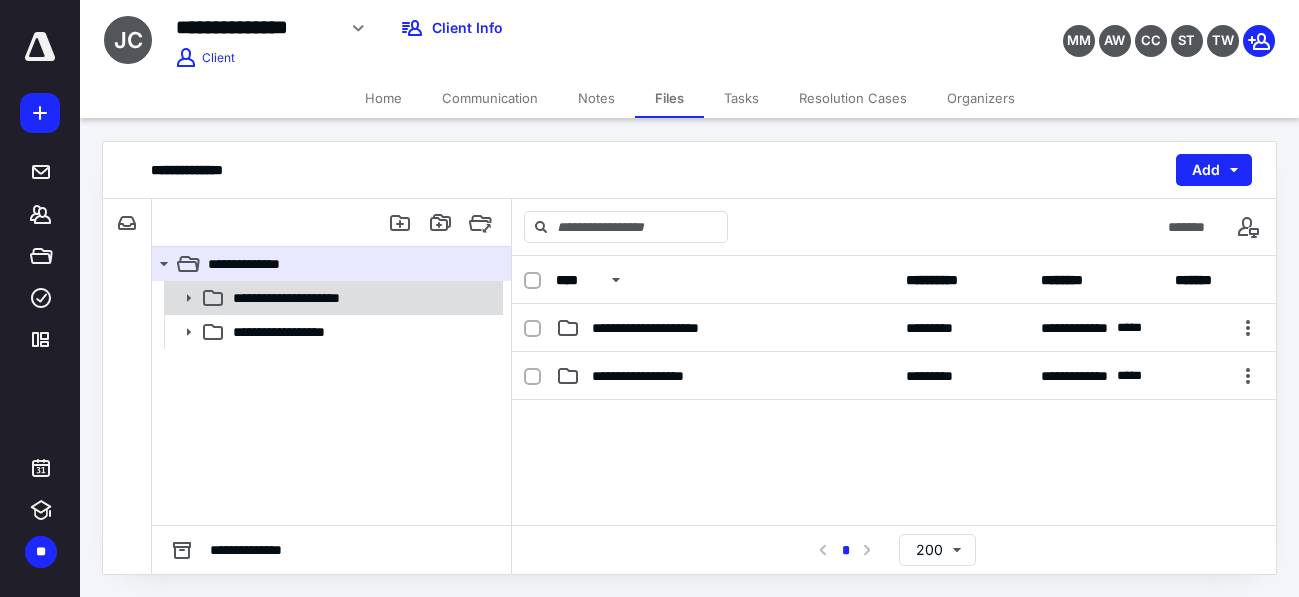 click 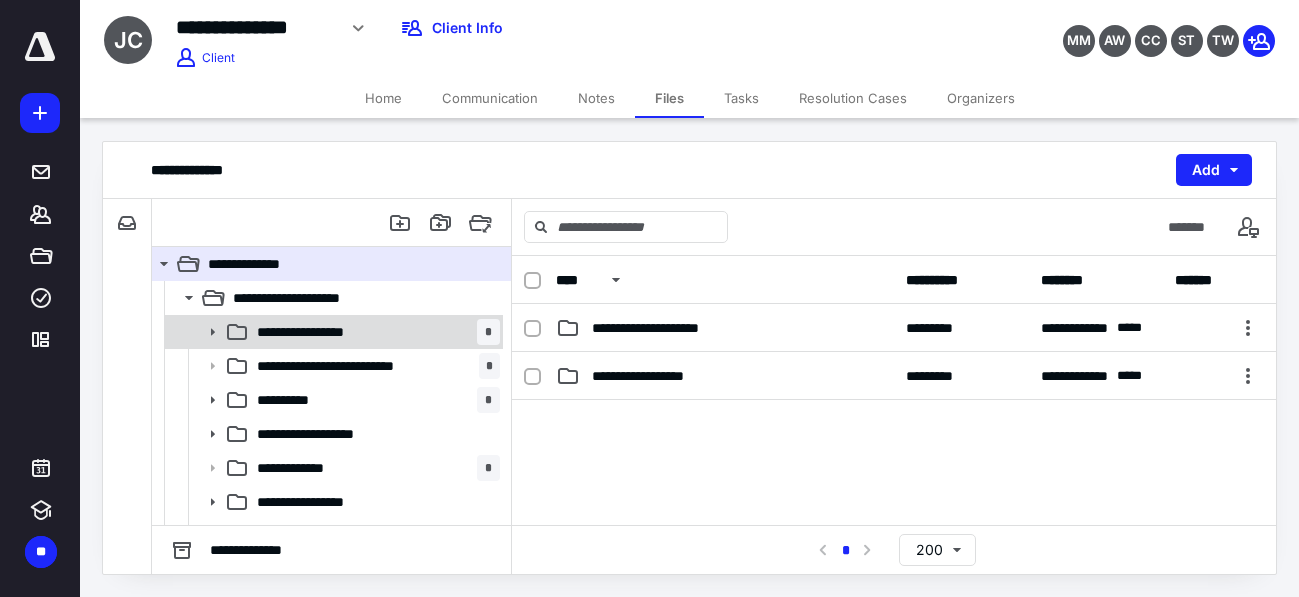 click 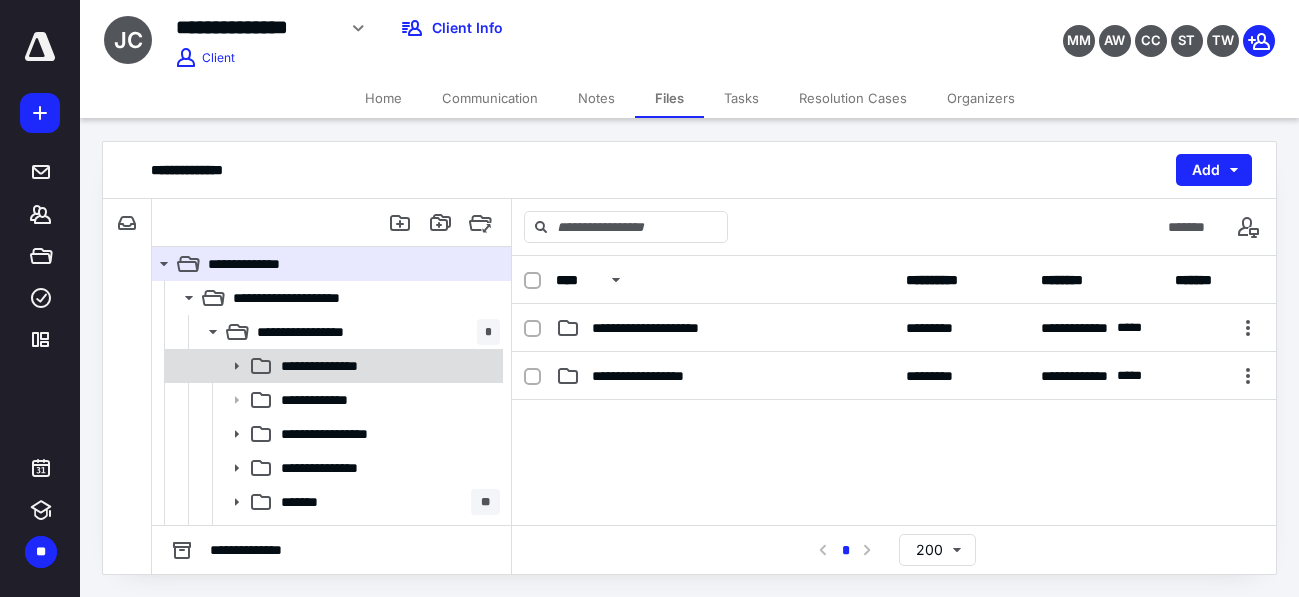 click 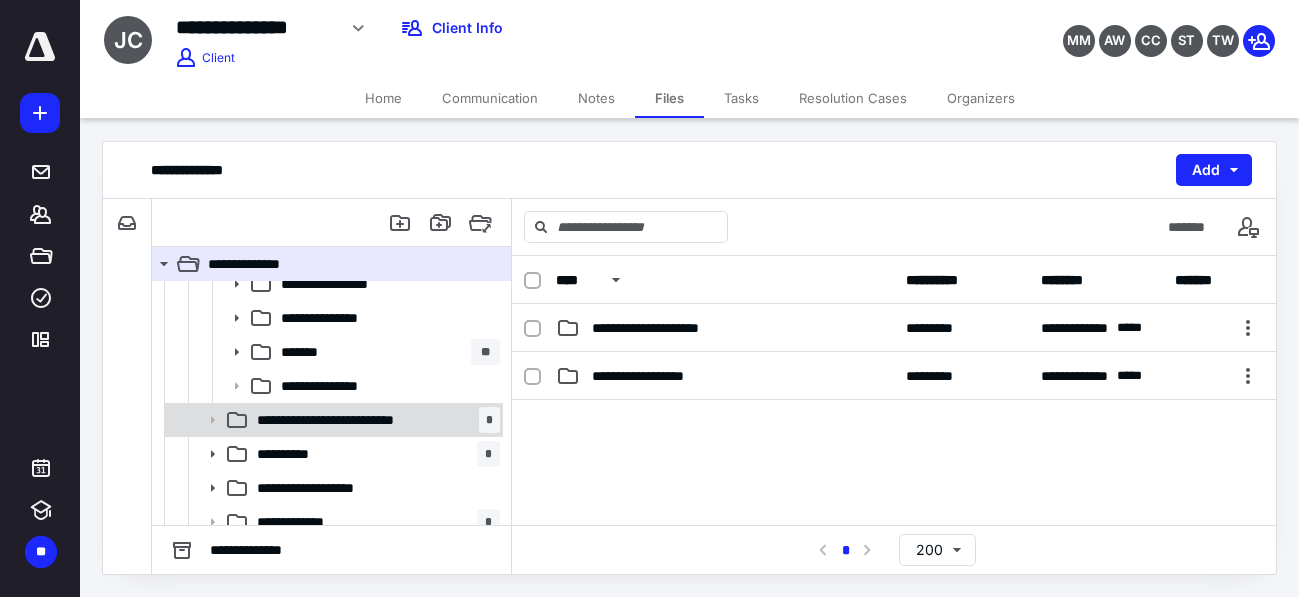 scroll, scrollTop: 375, scrollLeft: 0, axis: vertical 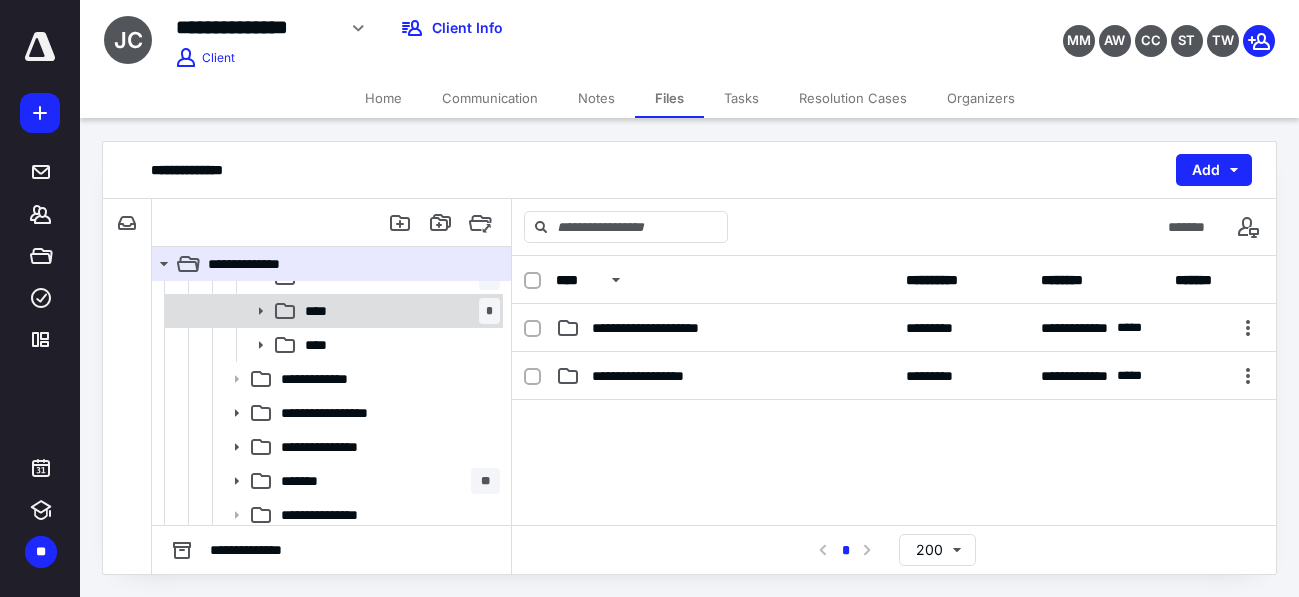 click on "****" at bounding box center [322, 311] 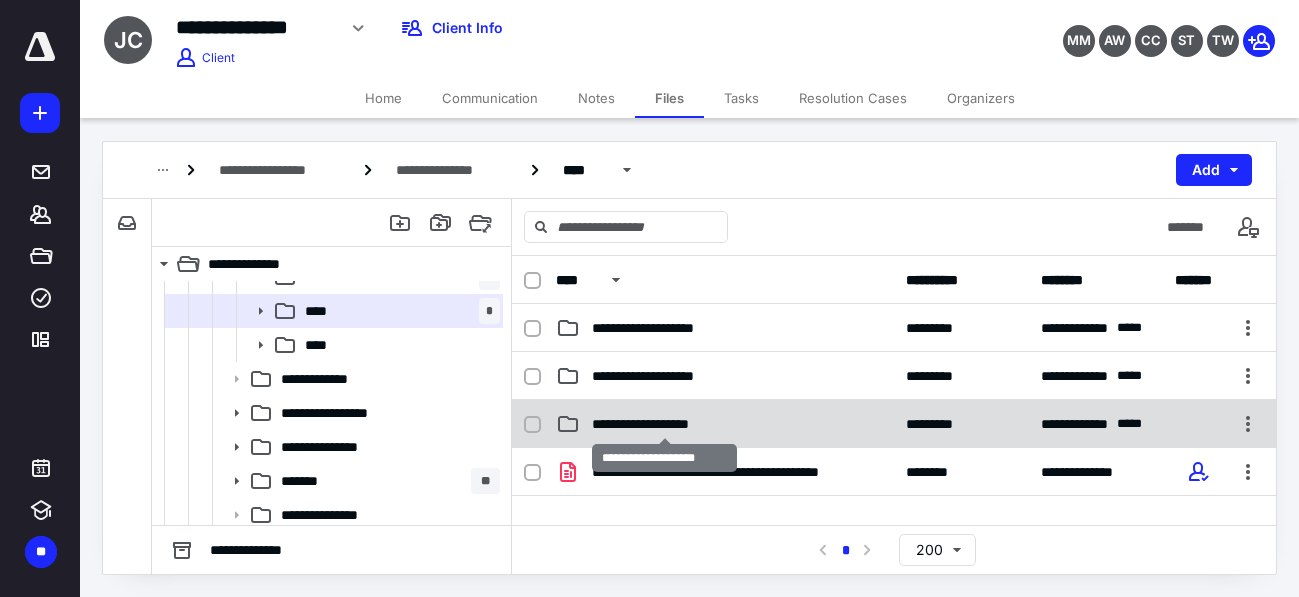 click on "**********" at bounding box center [664, 424] 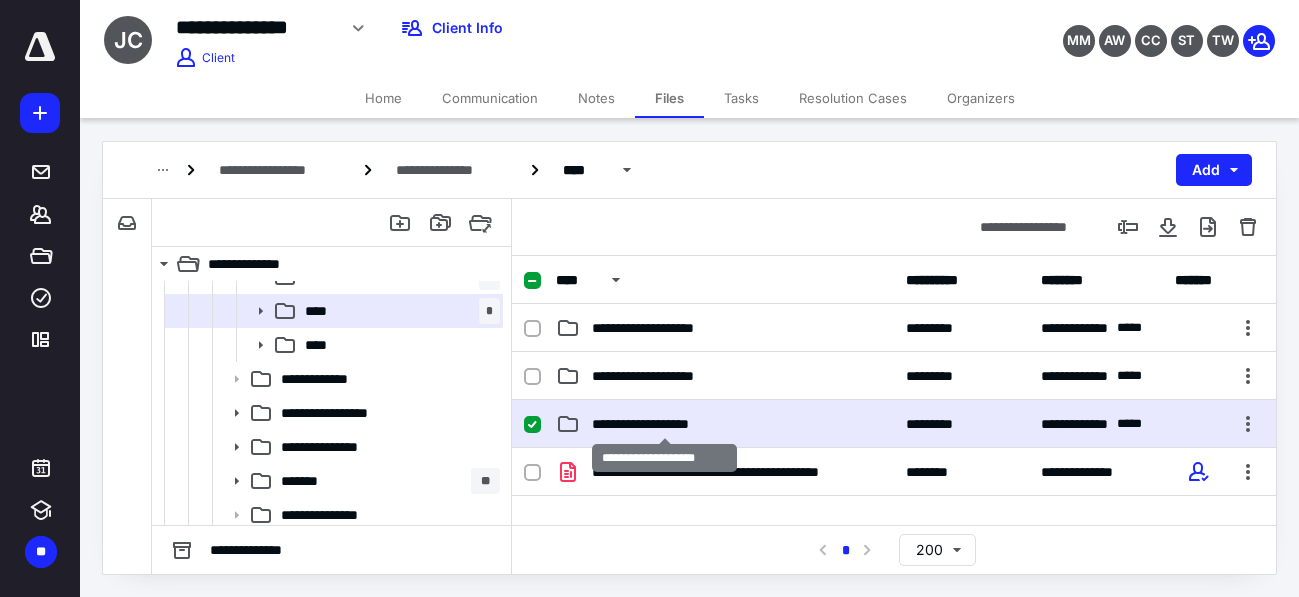 click on "**********" at bounding box center (664, 424) 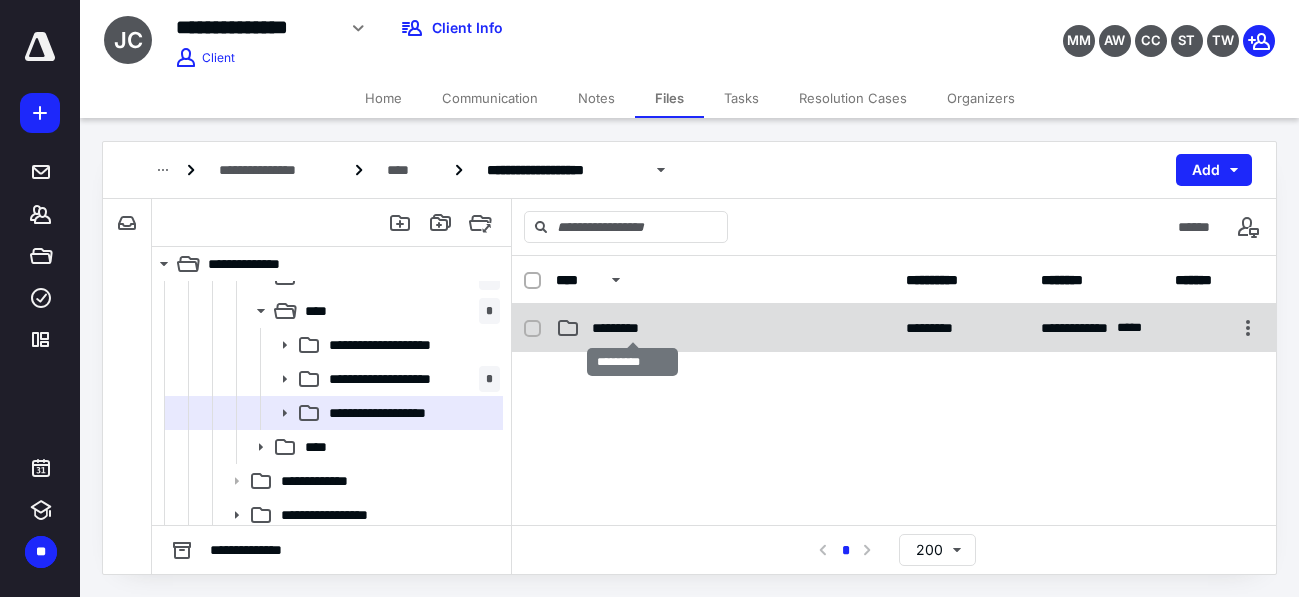 click on "*********" at bounding box center [633, 328] 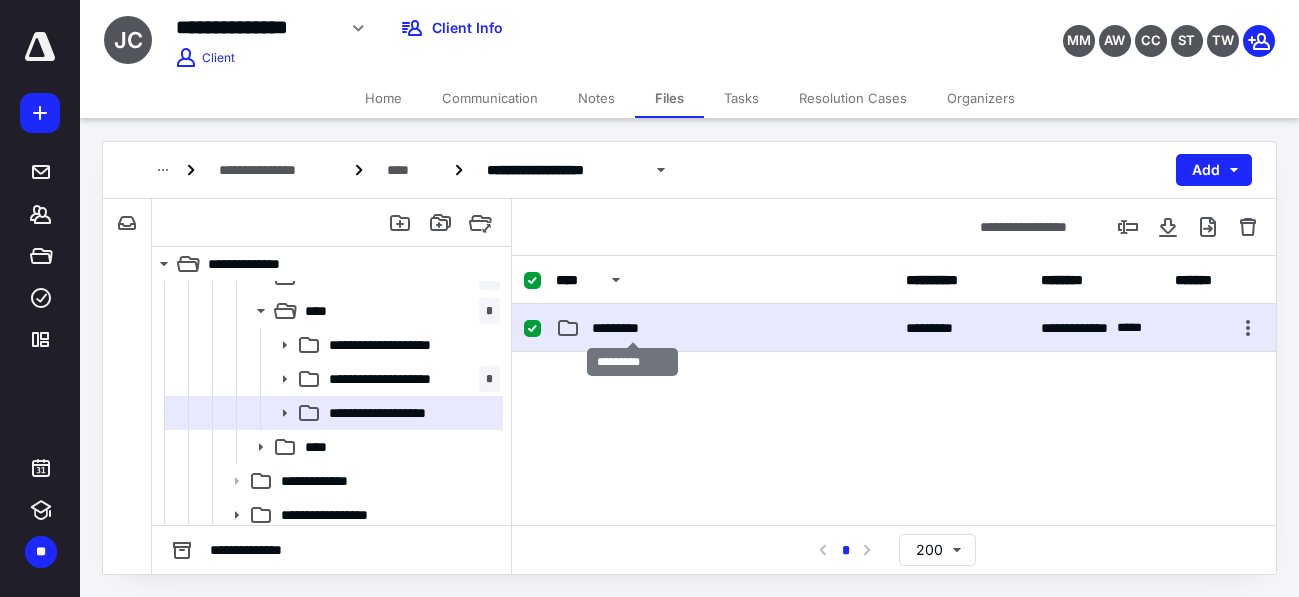 click on "*********" at bounding box center (633, 328) 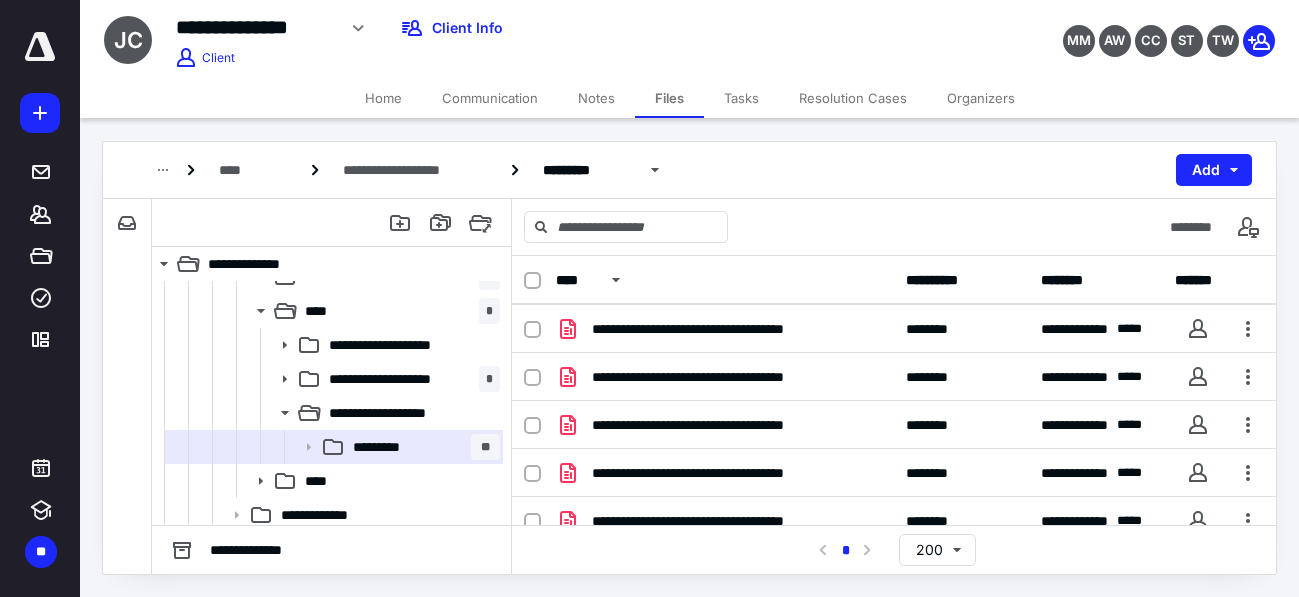 scroll, scrollTop: 250, scrollLeft: 0, axis: vertical 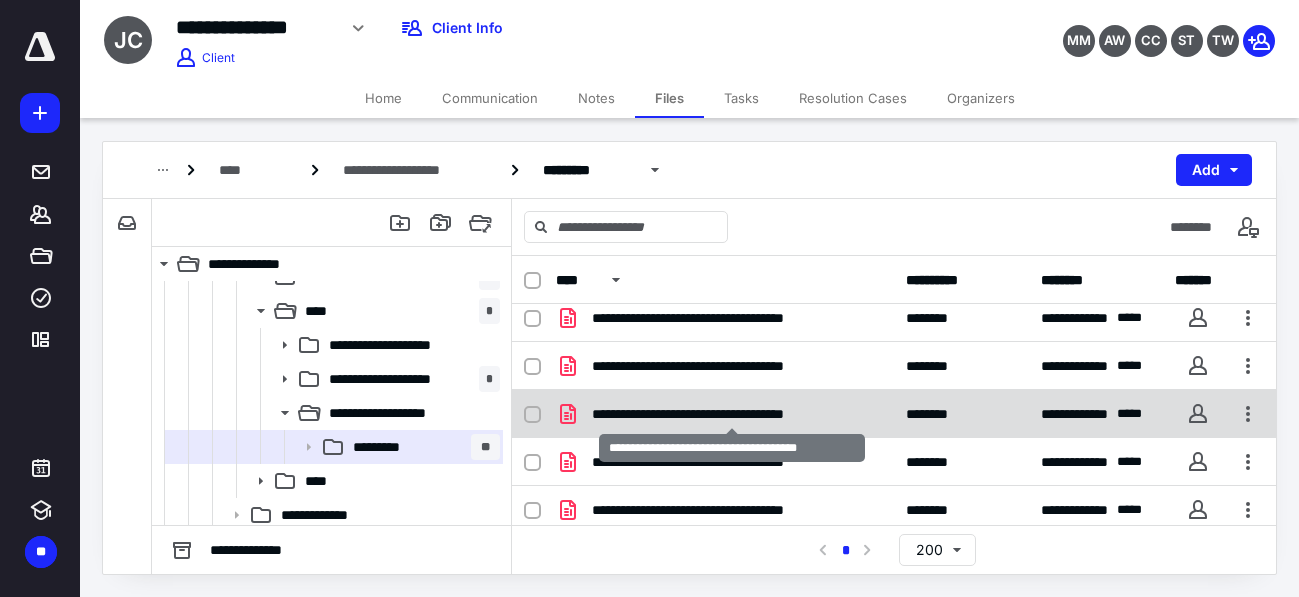 click on "**********" at bounding box center (732, 414) 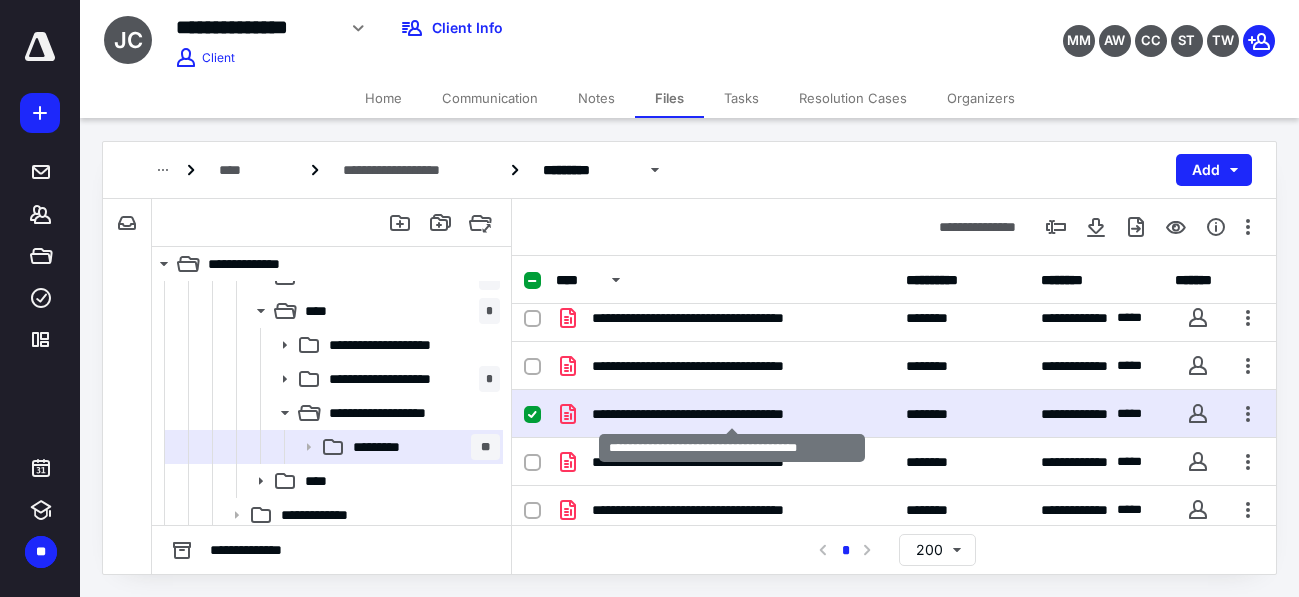 click on "**********" at bounding box center (732, 414) 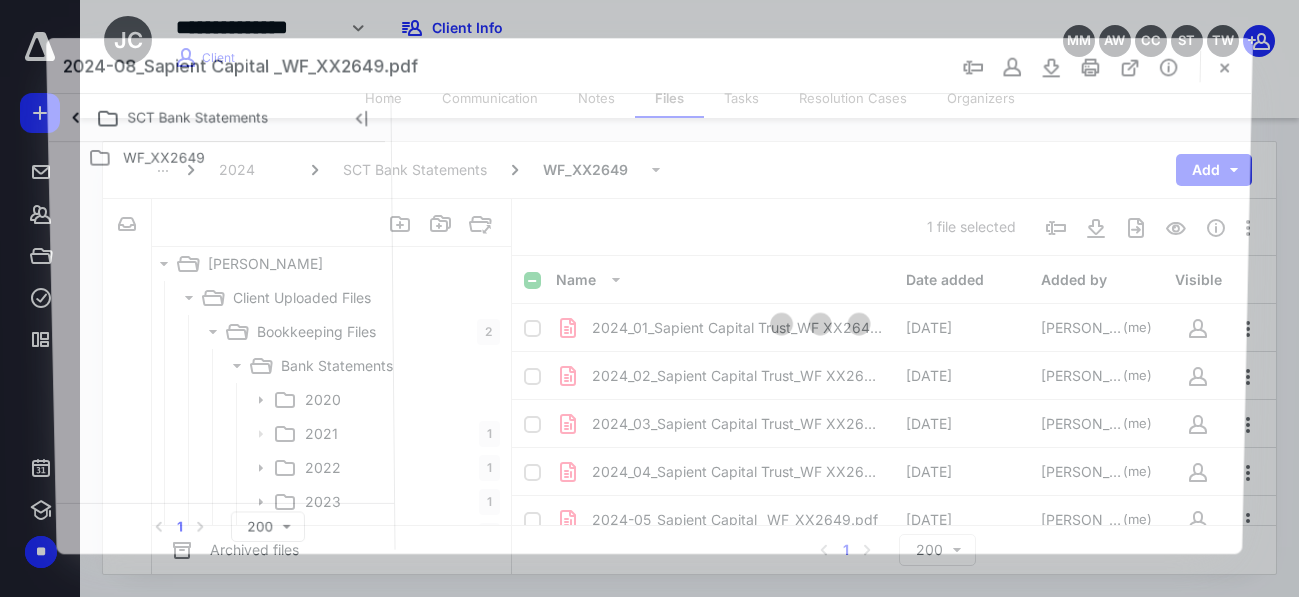 scroll, scrollTop: 0, scrollLeft: 0, axis: both 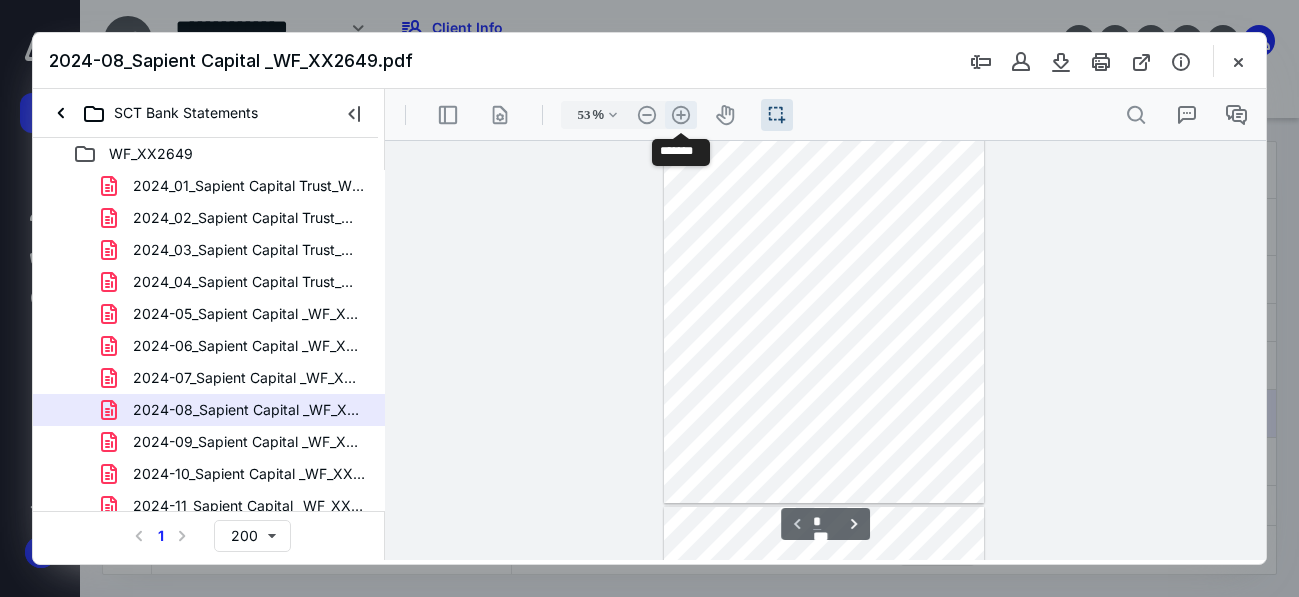 click on ".cls-1{fill:#abb0c4;} icon - header - zoom - in - line" at bounding box center (681, 115) 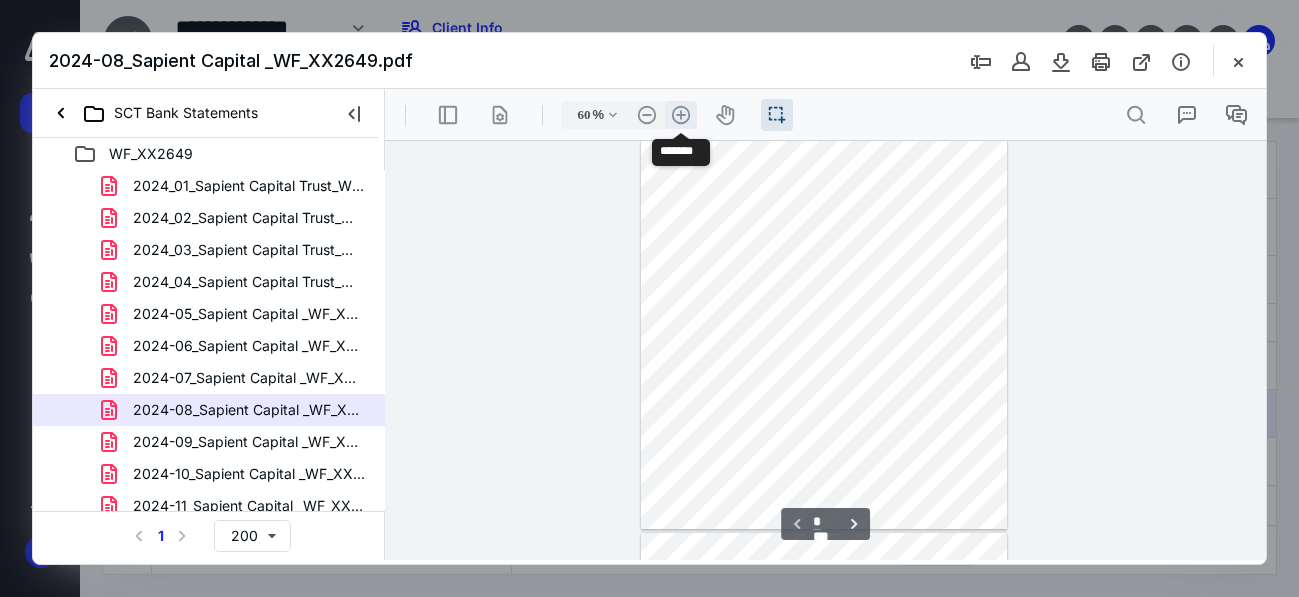 click on ".cls-1{fill:#abb0c4;} icon - header - zoom - in - line" at bounding box center (681, 115) 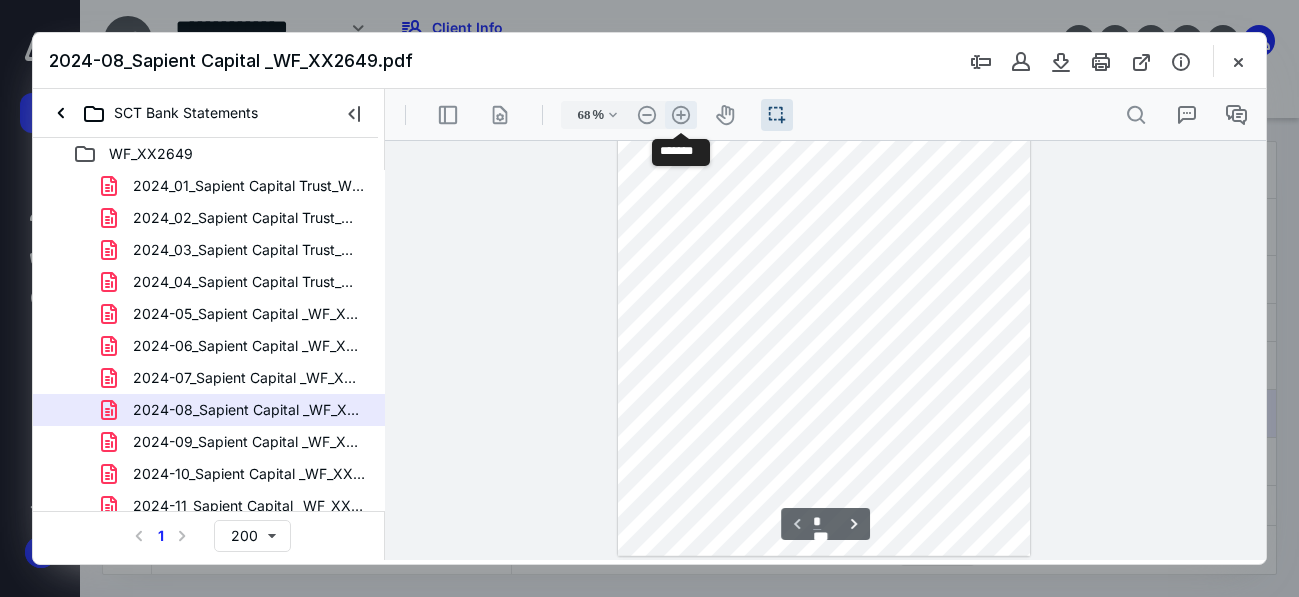 click on ".cls-1{fill:#abb0c4;} icon - header - zoom - in - line" at bounding box center [681, 115] 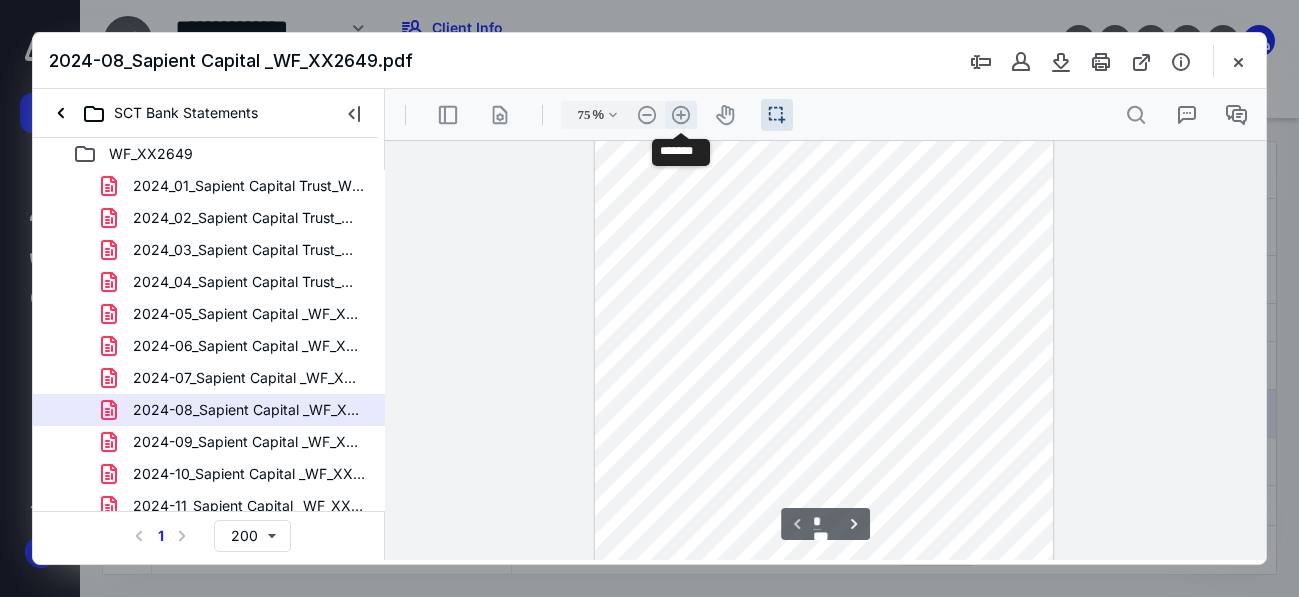click on ".cls-1{fill:#abb0c4;} icon - header - zoom - in - line" at bounding box center (681, 115) 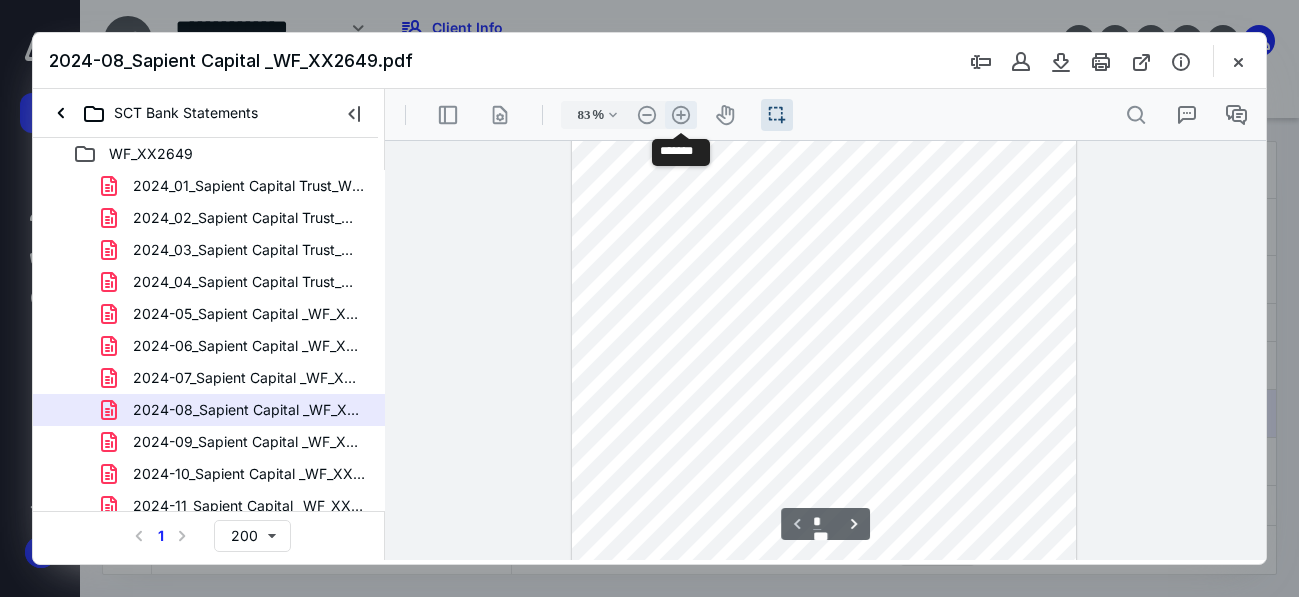 click on ".cls-1{fill:#abb0c4;} icon - header - zoom - in - line" at bounding box center [681, 115] 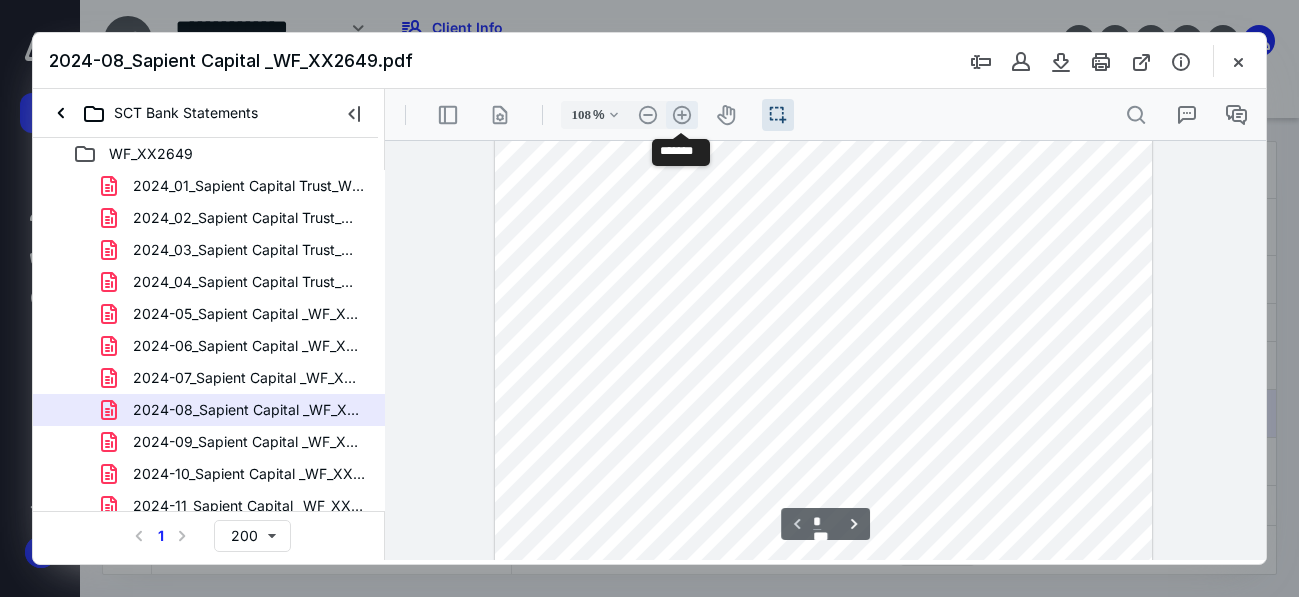 click on ".cls-1{fill:#abb0c4;} icon - header - zoom - in - line" at bounding box center (682, 115) 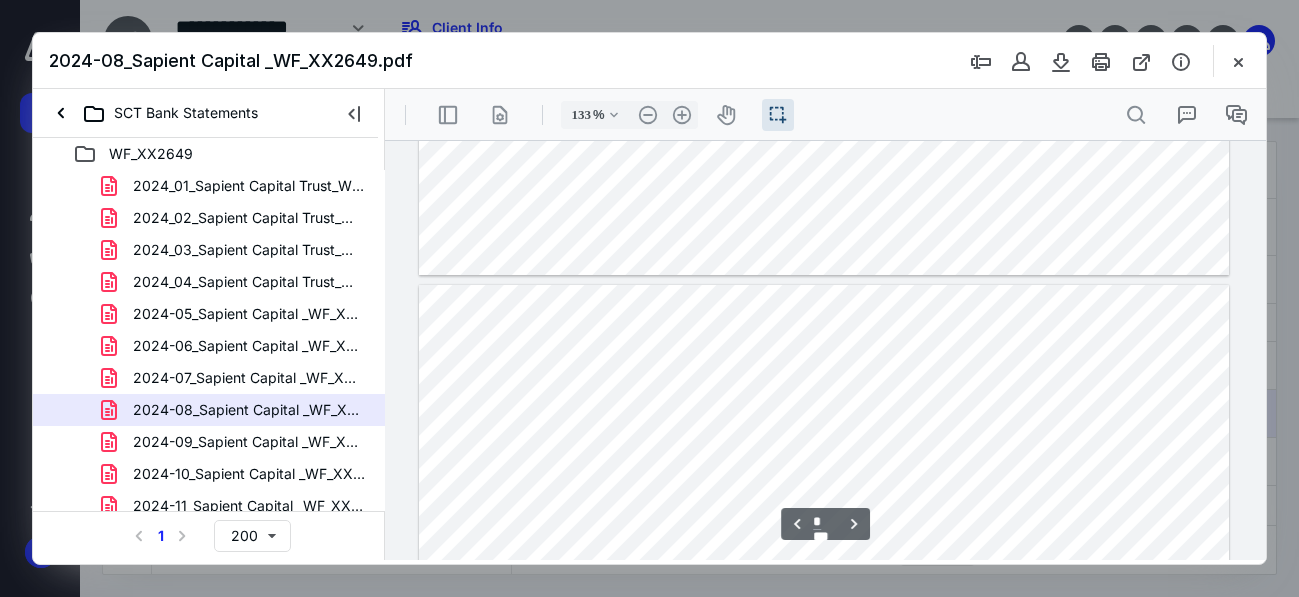 type on "*" 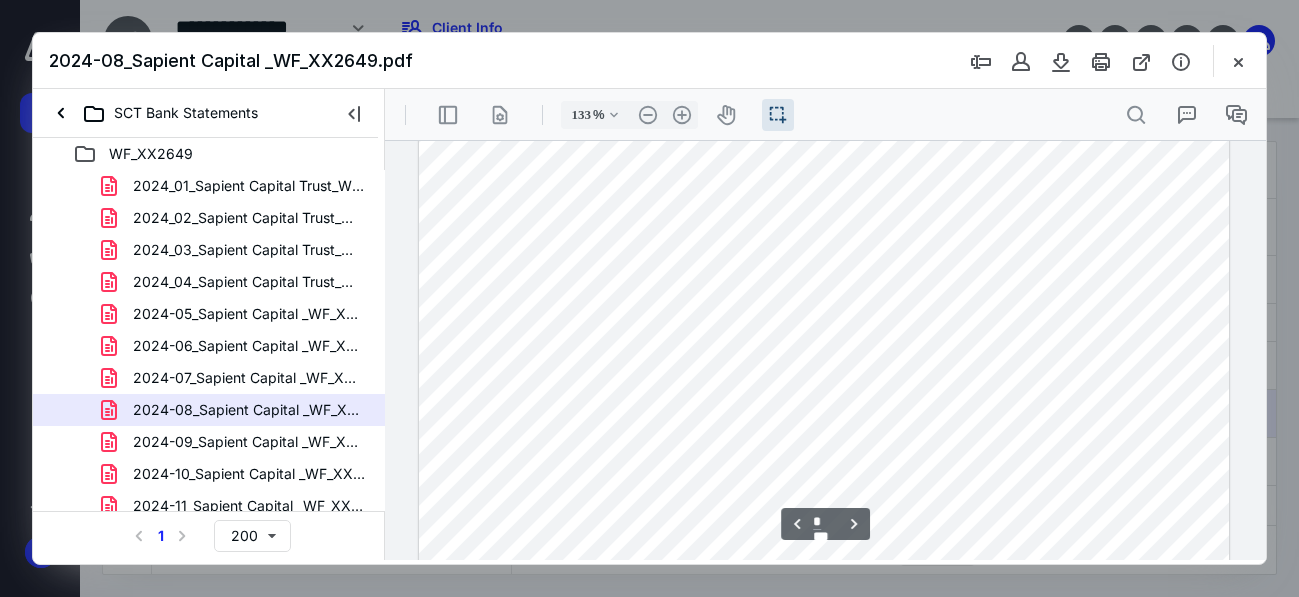 scroll, scrollTop: 2541, scrollLeft: 0, axis: vertical 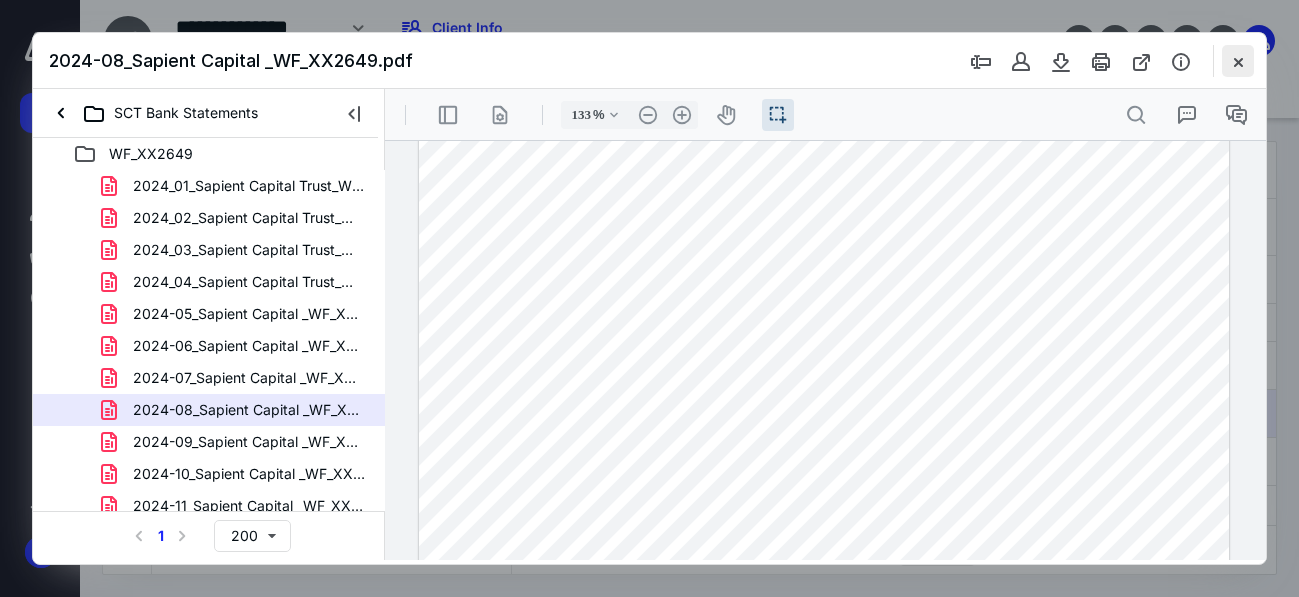 click at bounding box center (1238, 61) 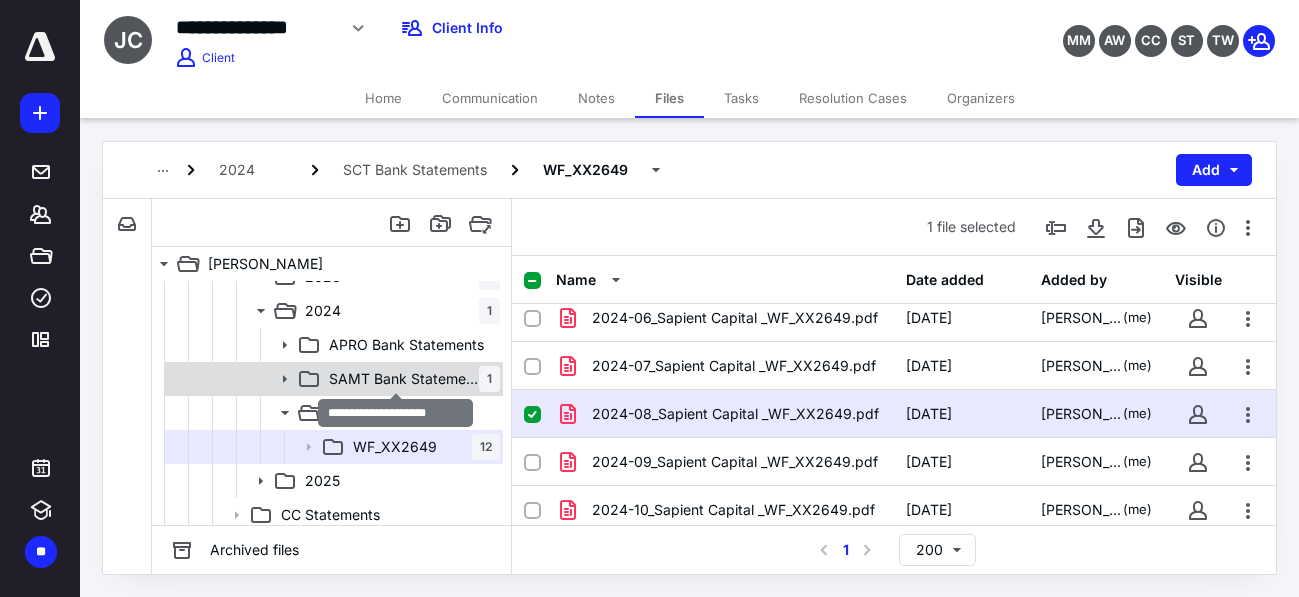 click on "SAMT Bank Statements" at bounding box center [404, 379] 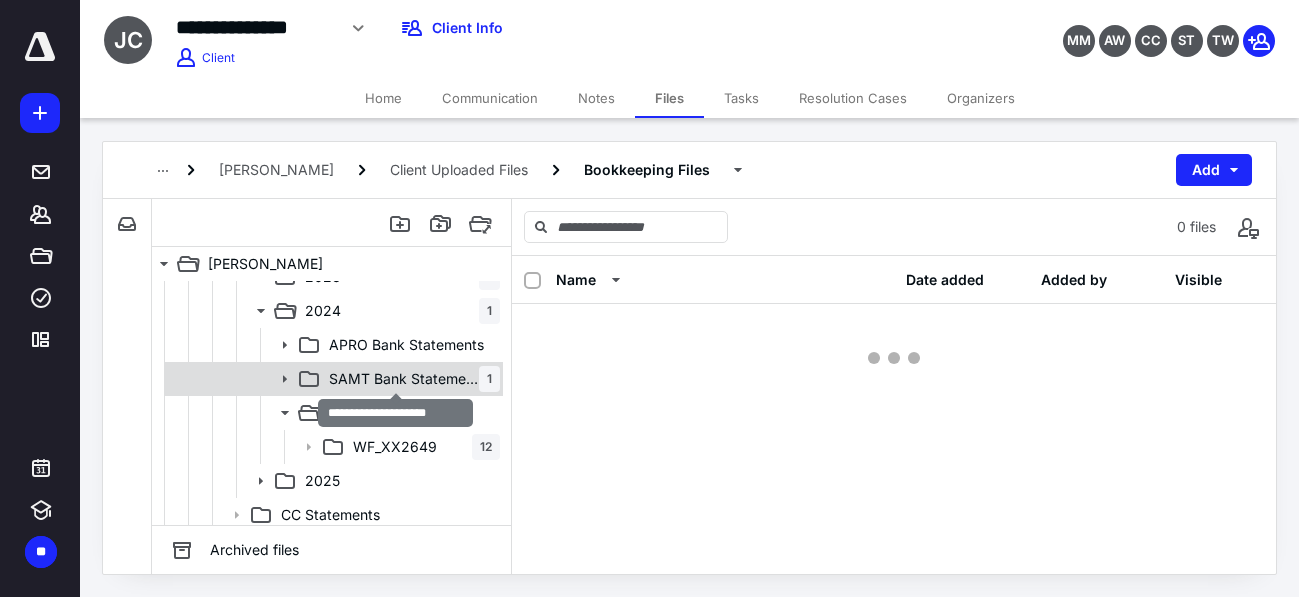 scroll, scrollTop: 0, scrollLeft: 0, axis: both 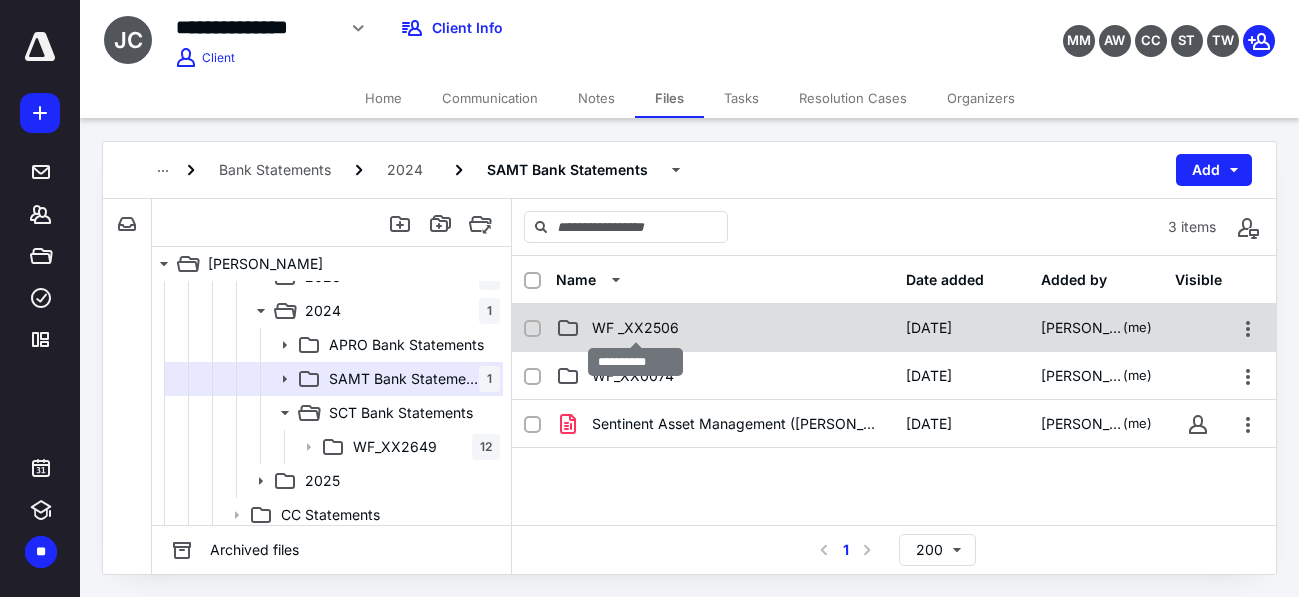 click on "WF _XX2506" at bounding box center (635, 328) 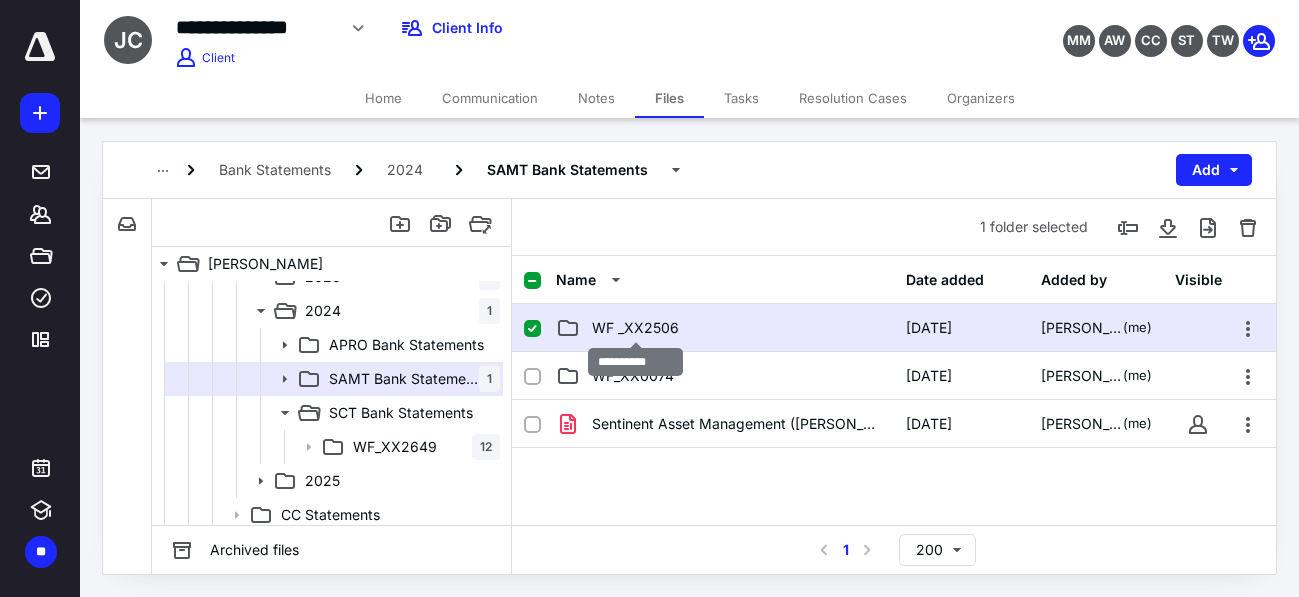 click on "WF _XX2506" at bounding box center [635, 328] 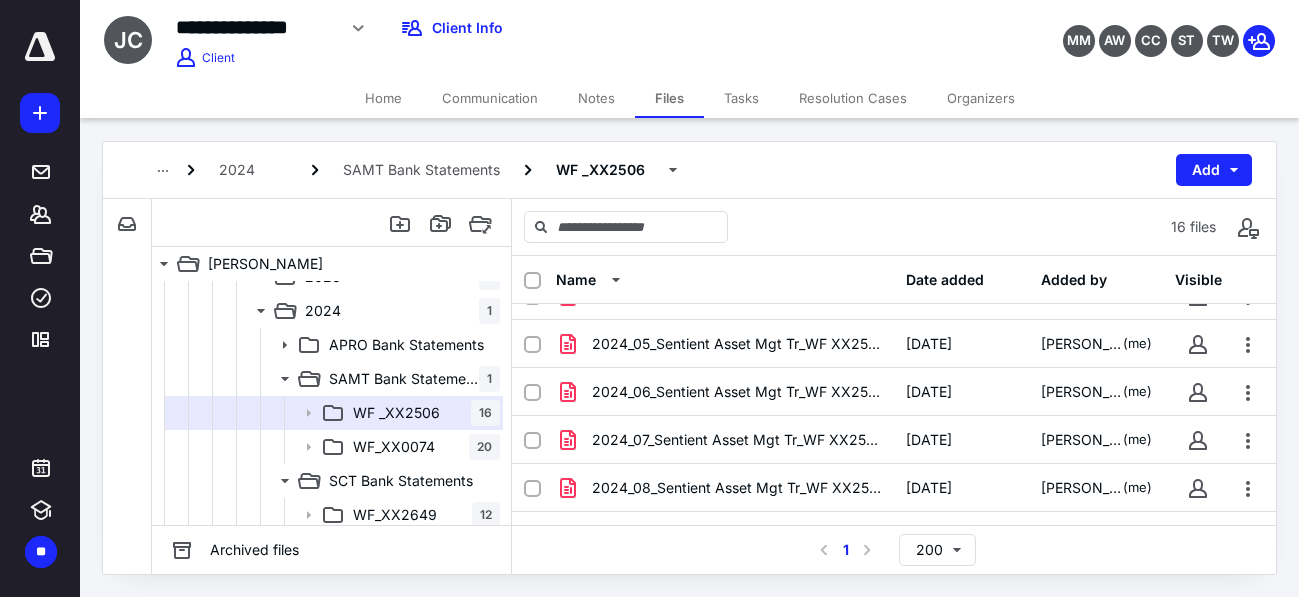 scroll, scrollTop: 500, scrollLeft: 0, axis: vertical 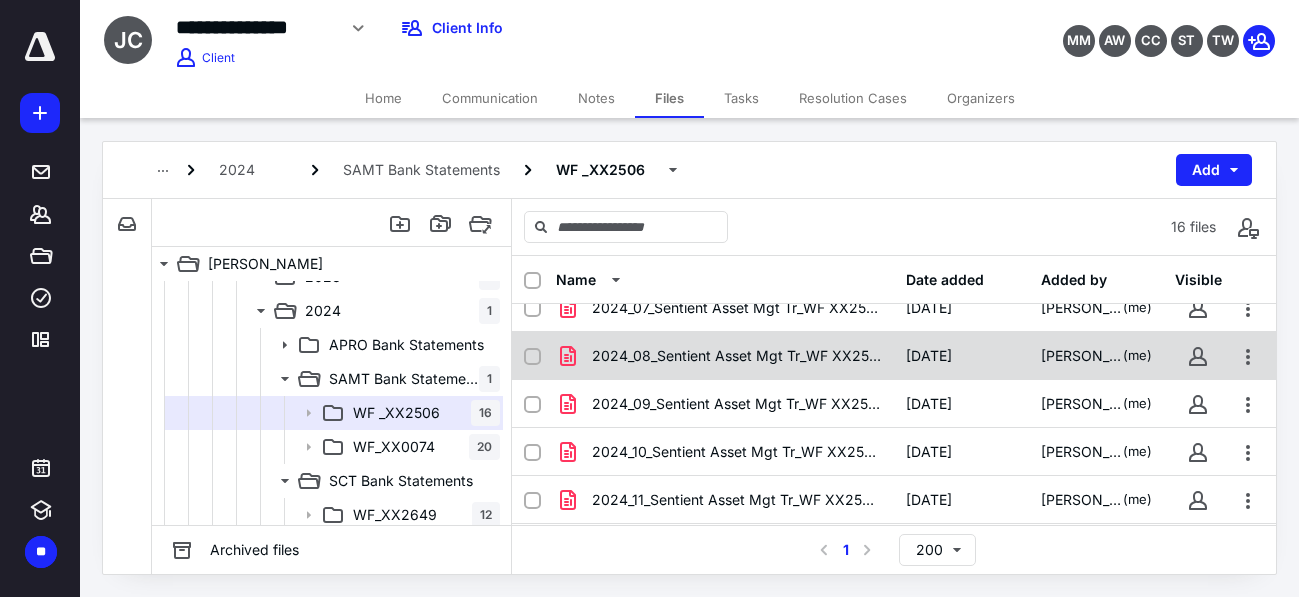 click on "2024_08_Sentient Asset Mgt Tr_WF XX2506.pdf" at bounding box center (725, 356) 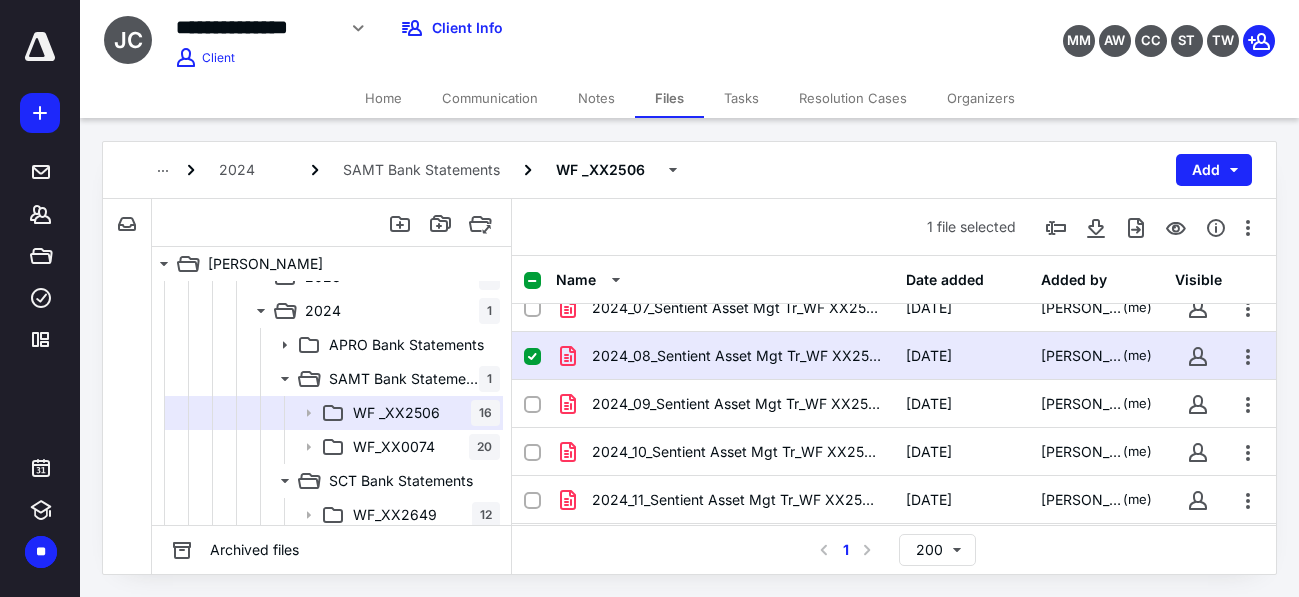 click on "2024_08_Sentient Asset Mgt Tr_WF XX2506.pdf" at bounding box center (725, 356) 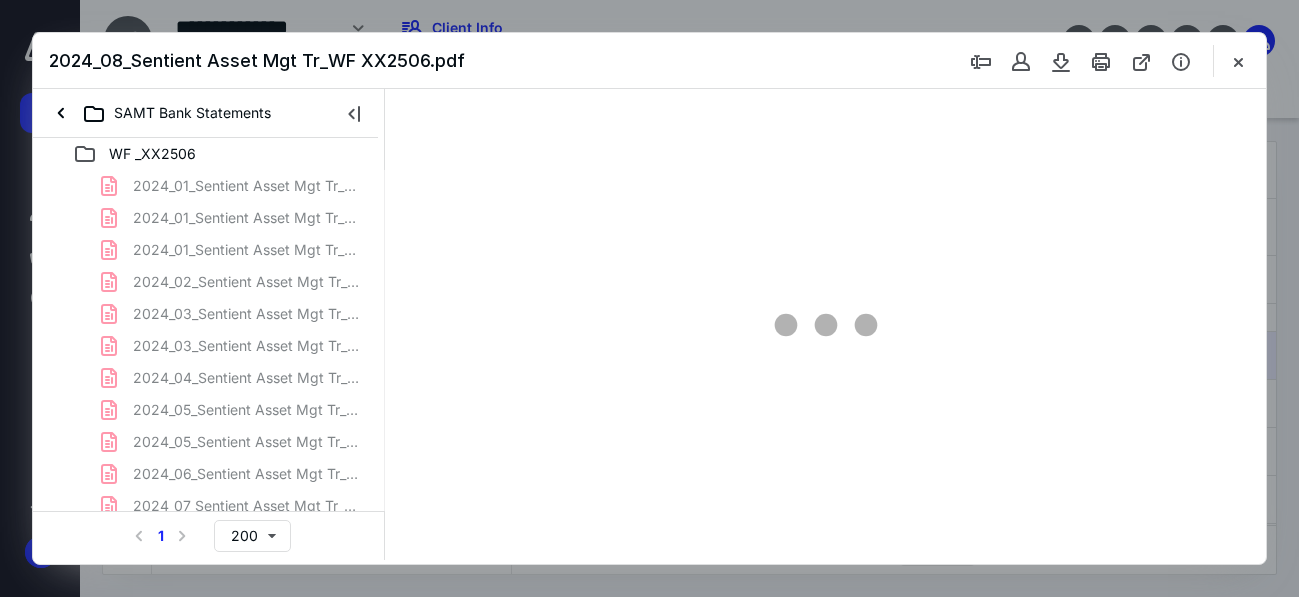 scroll, scrollTop: 0, scrollLeft: 0, axis: both 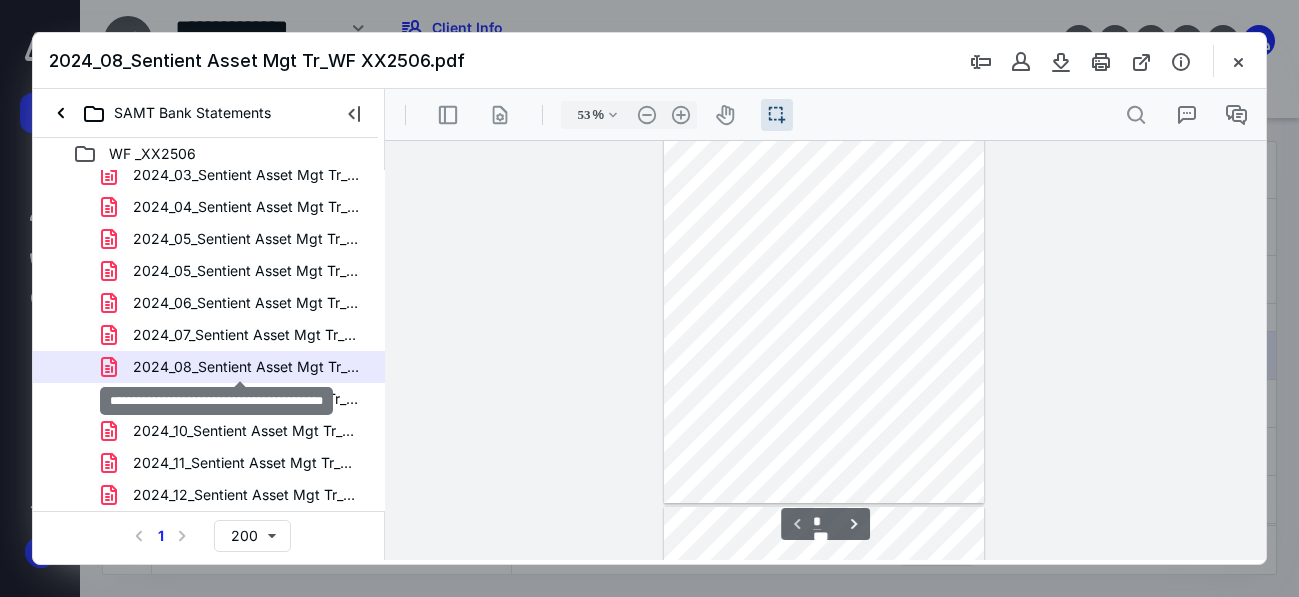click on "2024_08_Sentient Asset Mgt Tr_WF XX2506.pdf" at bounding box center (249, 367) 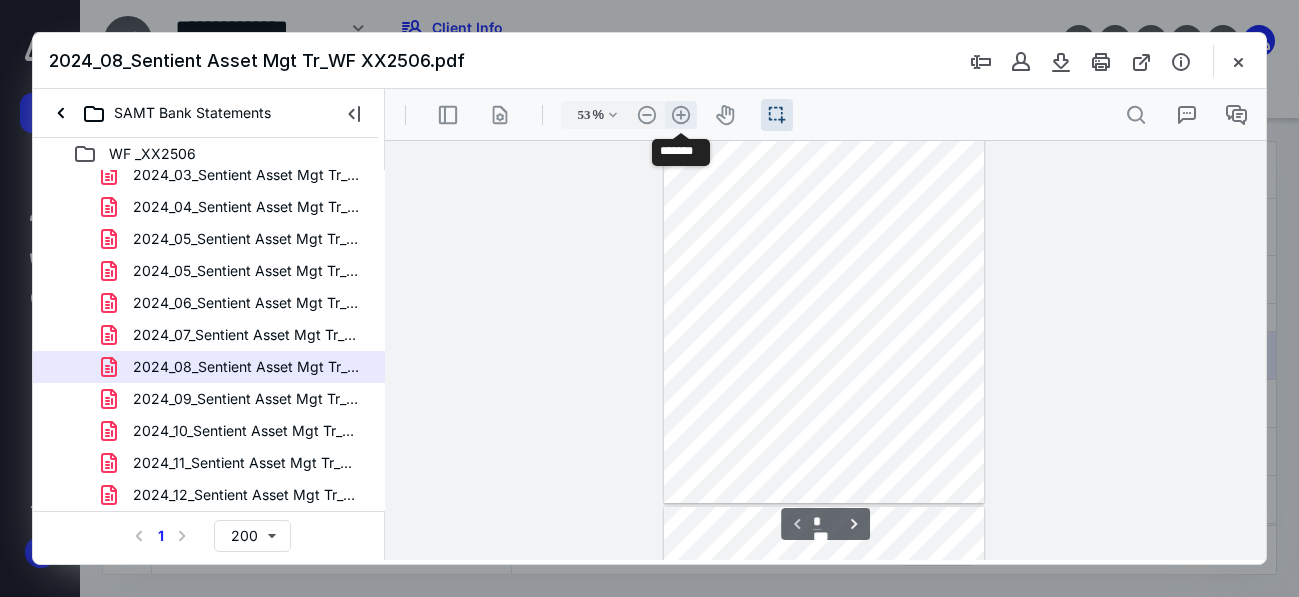 click on ".cls-1{fill:#abb0c4;} icon - header - zoom - in - line" at bounding box center (681, 115) 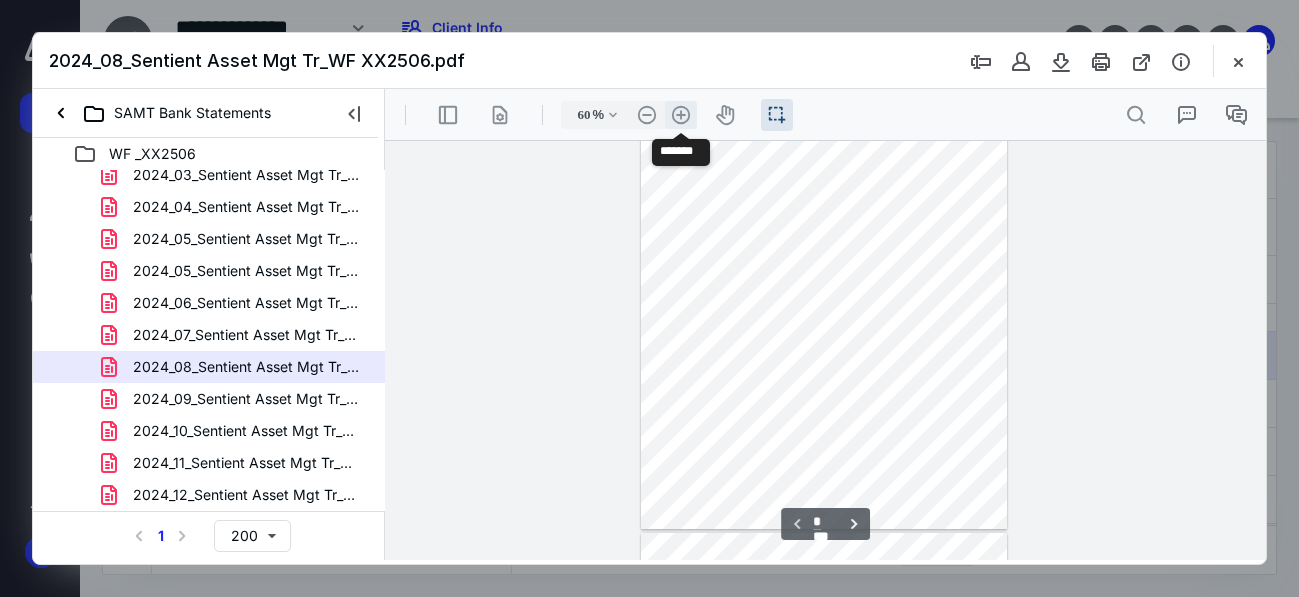 click on ".cls-1{fill:#abb0c4;} icon - header - zoom - in - line" at bounding box center (681, 115) 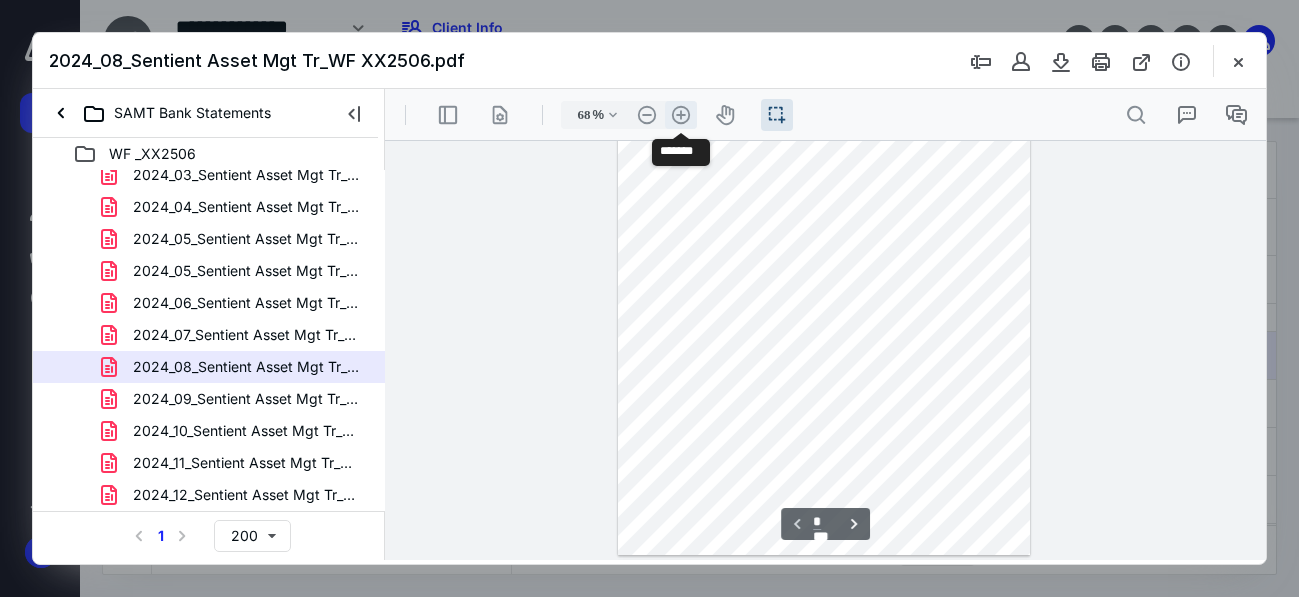 click on ".cls-1{fill:#abb0c4;} icon - header - zoom - in - line" at bounding box center [681, 115] 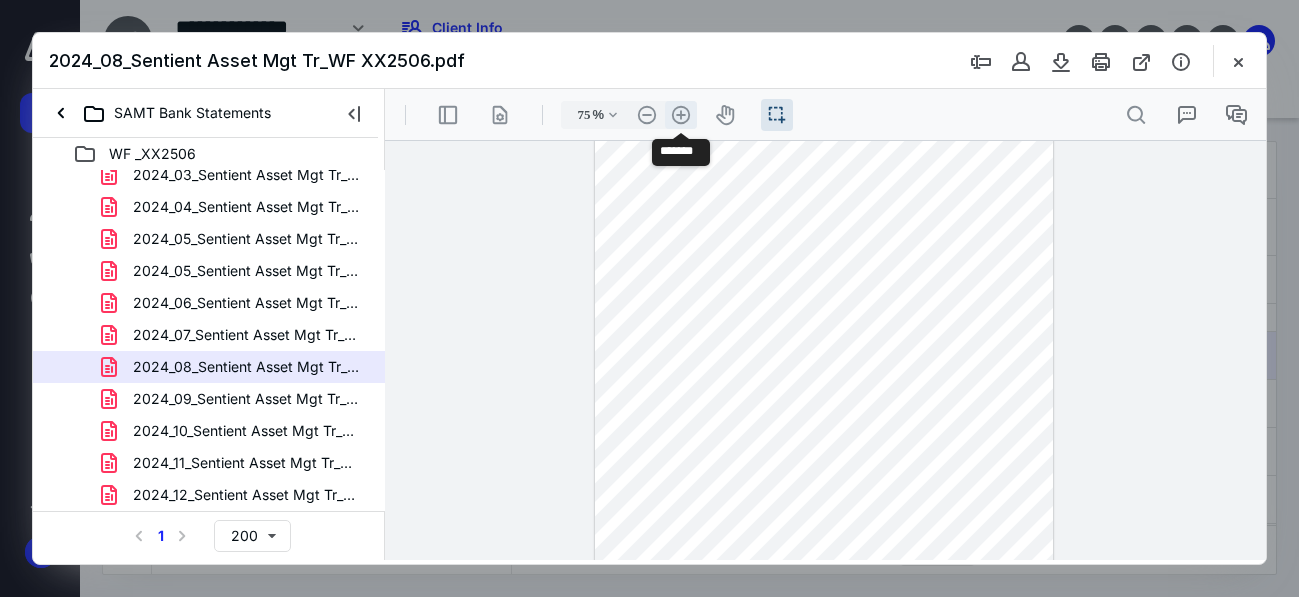 click on ".cls-1{fill:#abb0c4;} icon - header - zoom - in - line" at bounding box center (681, 115) 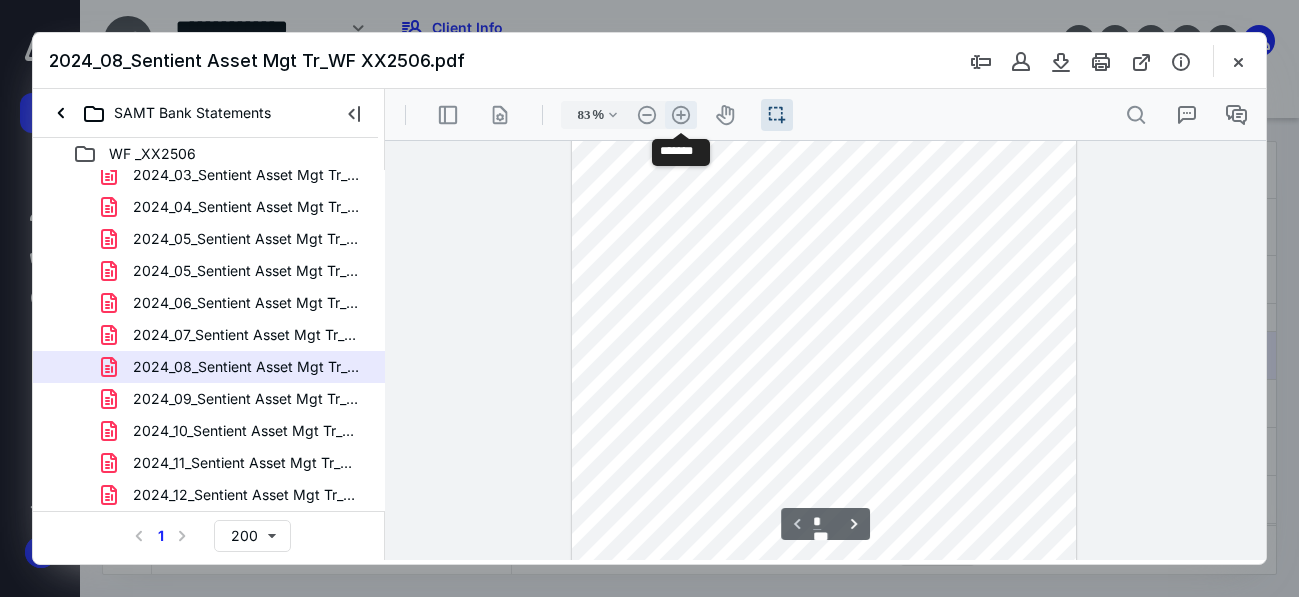 click on ".cls-1{fill:#abb0c4;} icon - header - zoom - in - line" at bounding box center (681, 115) 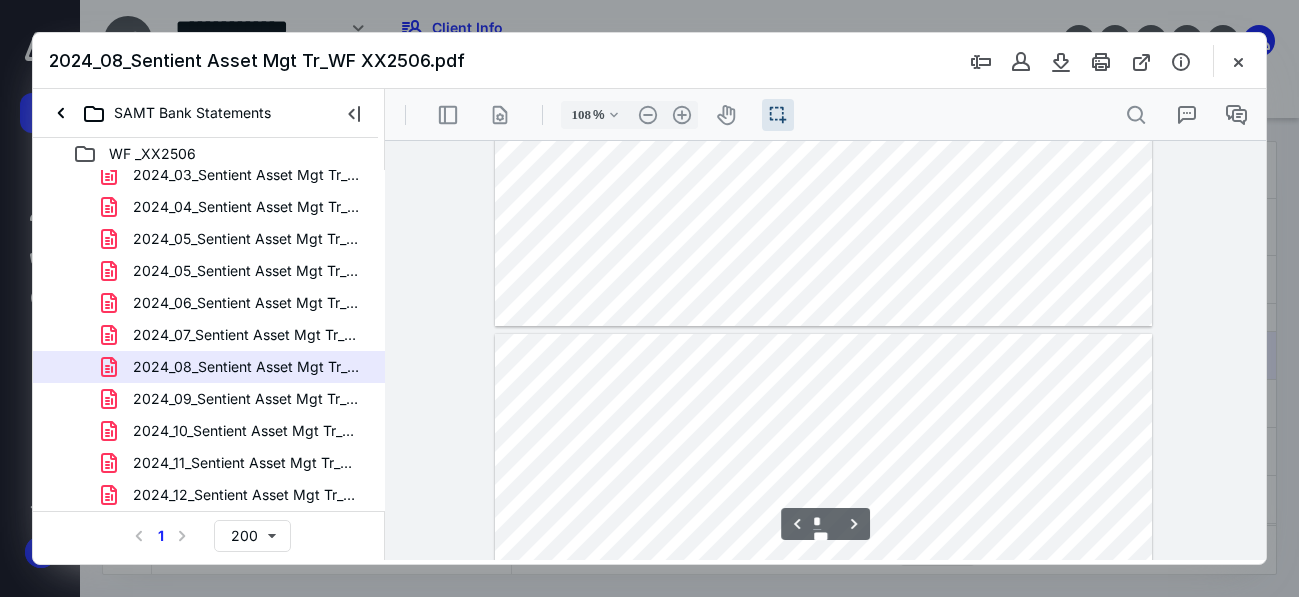 type on "*" 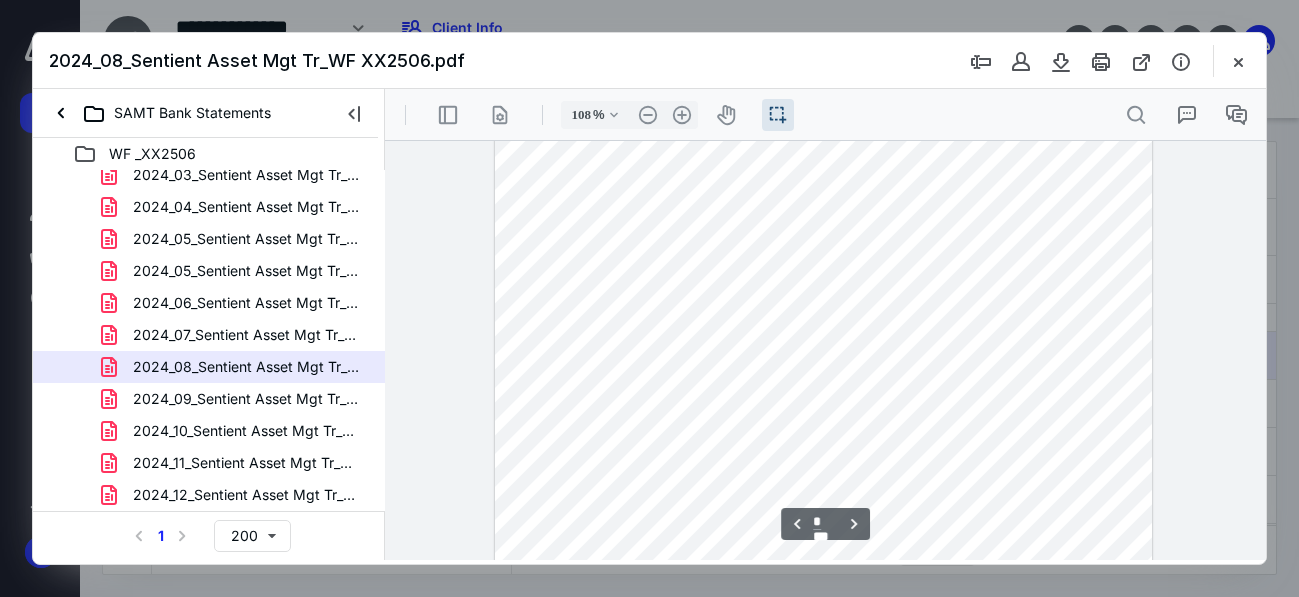 scroll, scrollTop: 2178, scrollLeft: 0, axis: vertical 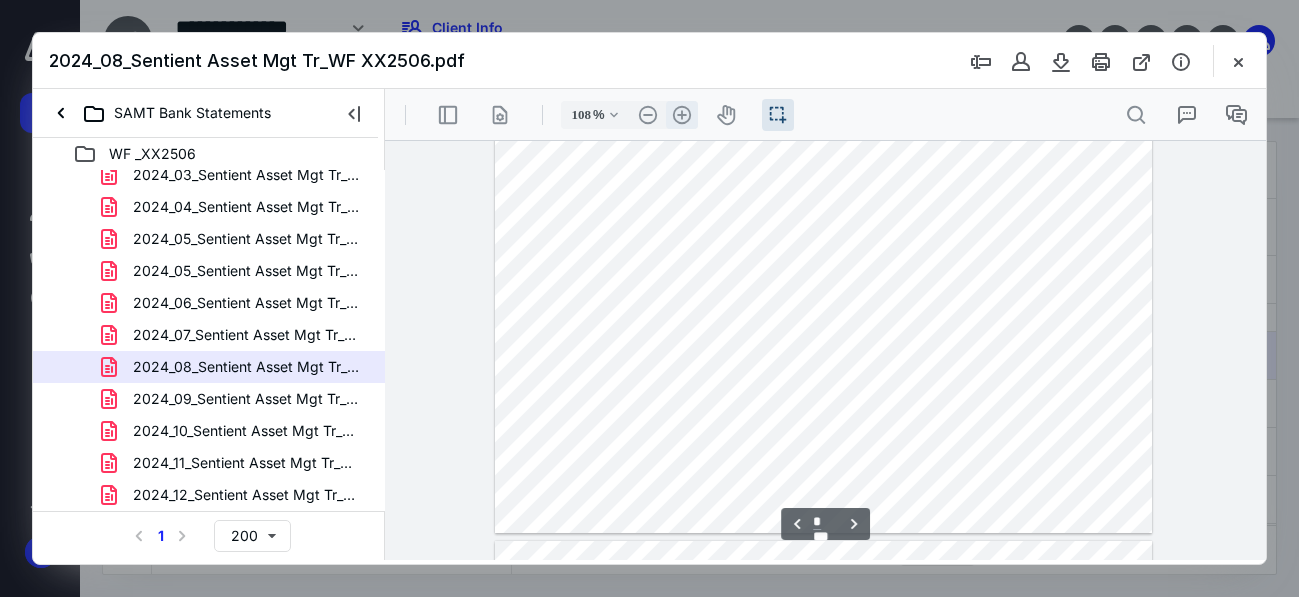 click on ".cls-1{fill:#abb0c4;} icon - header - zoom - in - line" at bounding box center (682, 115) 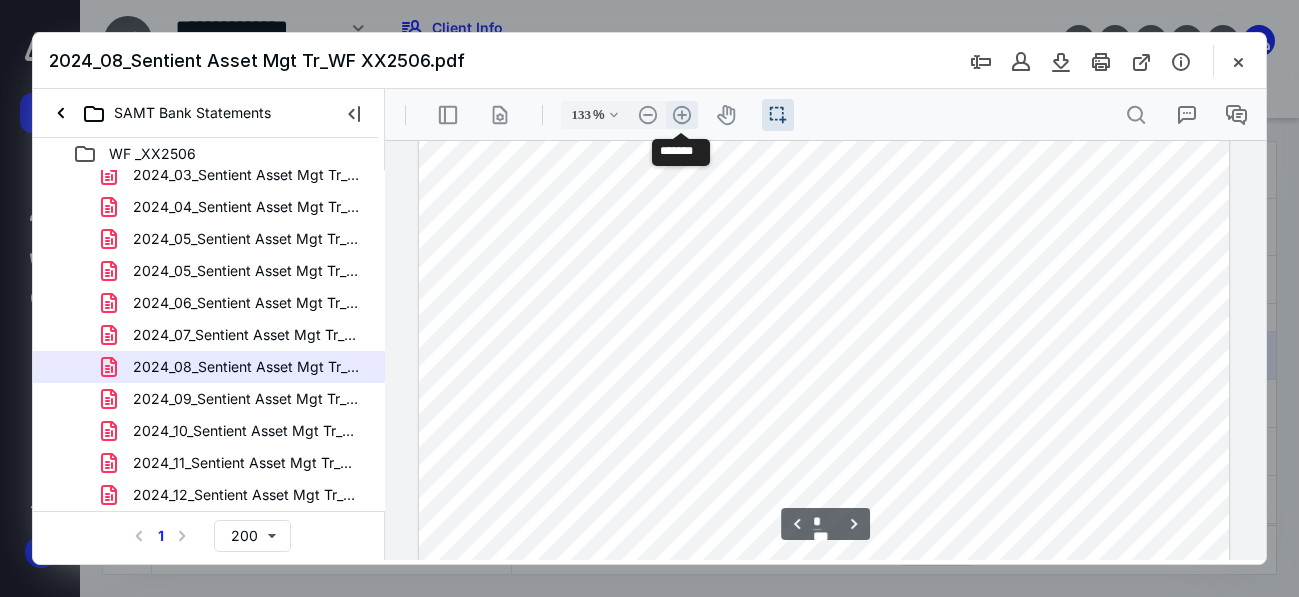 scroll, scrollTop: 2728, scrollLeft: 0, axis: vertical 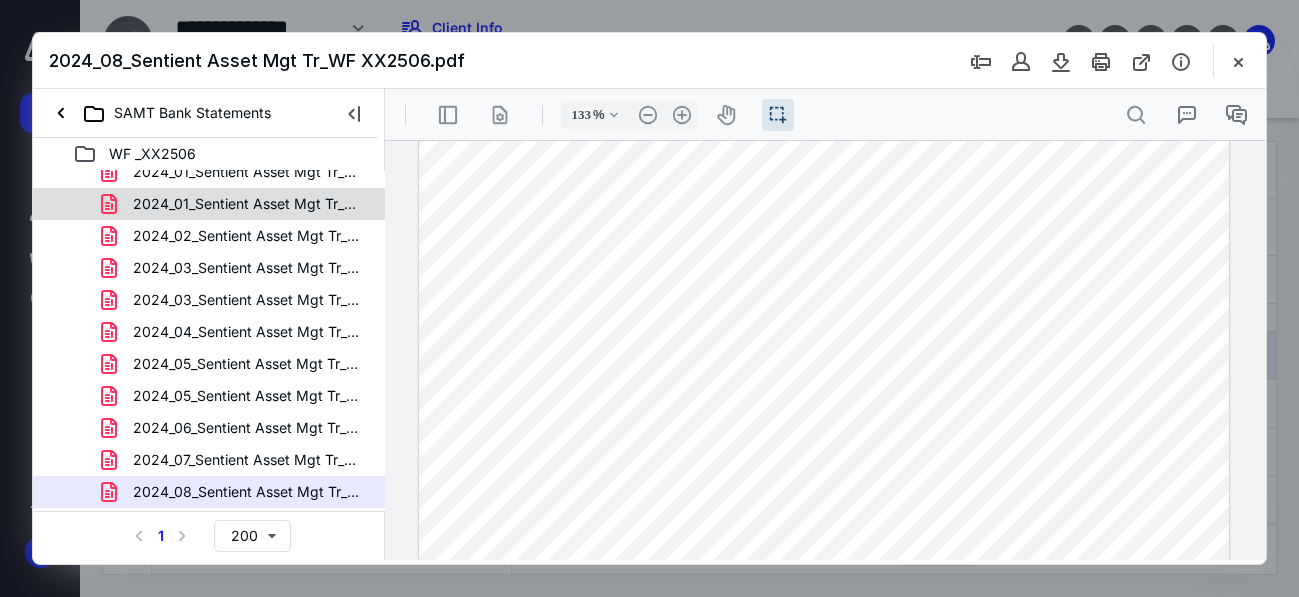 click on "2024_01_Sentient Asset Mgt Tr_WF XX2506.pdf" at bounding box center (209, 204) 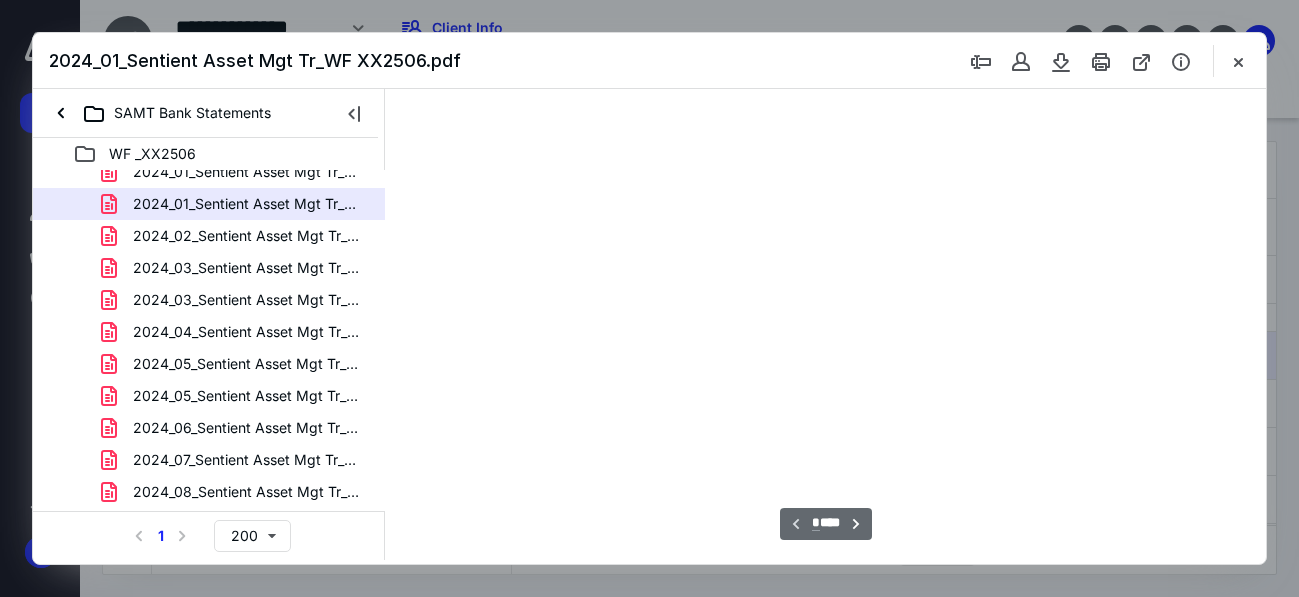 scroll, scrollTop: 54, scrollLeft: 0, axis: vertical 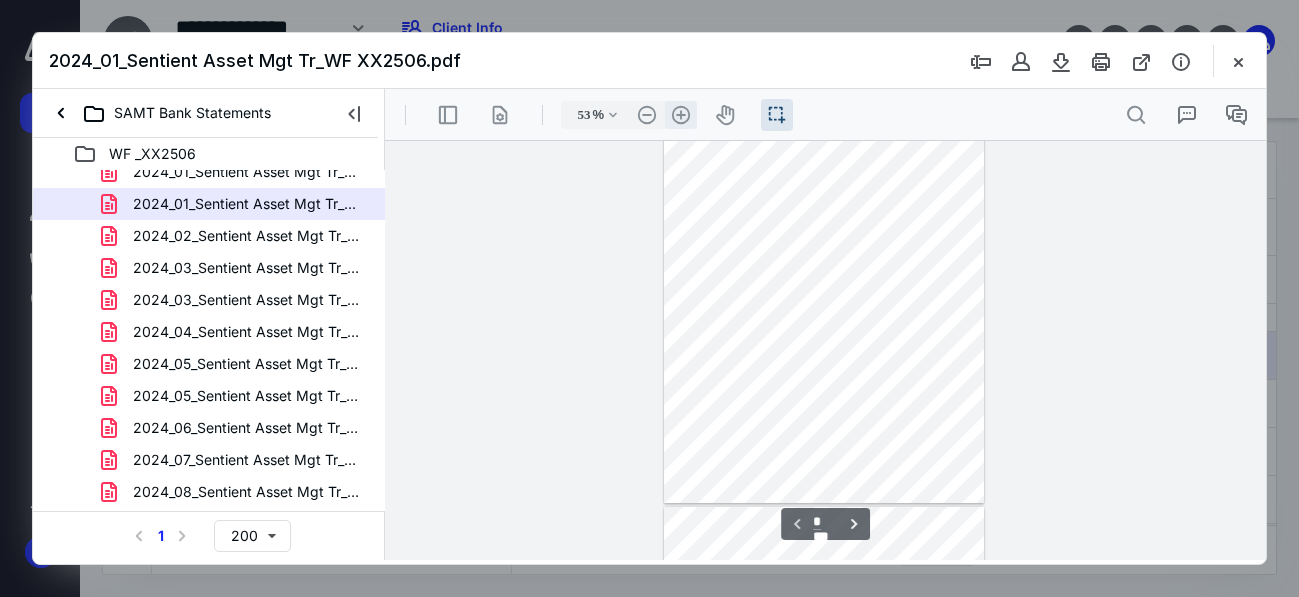 click on ".cls-1{fill:#abb0c4;} icon - header - zoom - in - line" at bounding box center (681, 115) 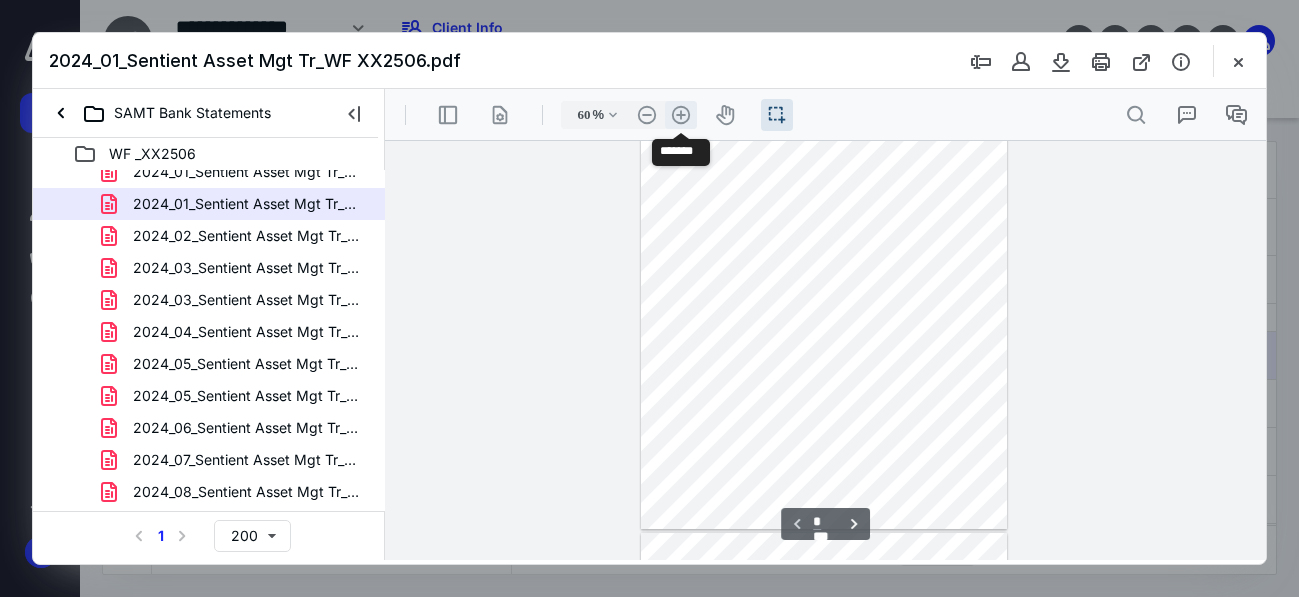 click on ".cls-1{fill:#abb0c4;} icon - header - zoom - in - line" at bounding box center (681, 115) 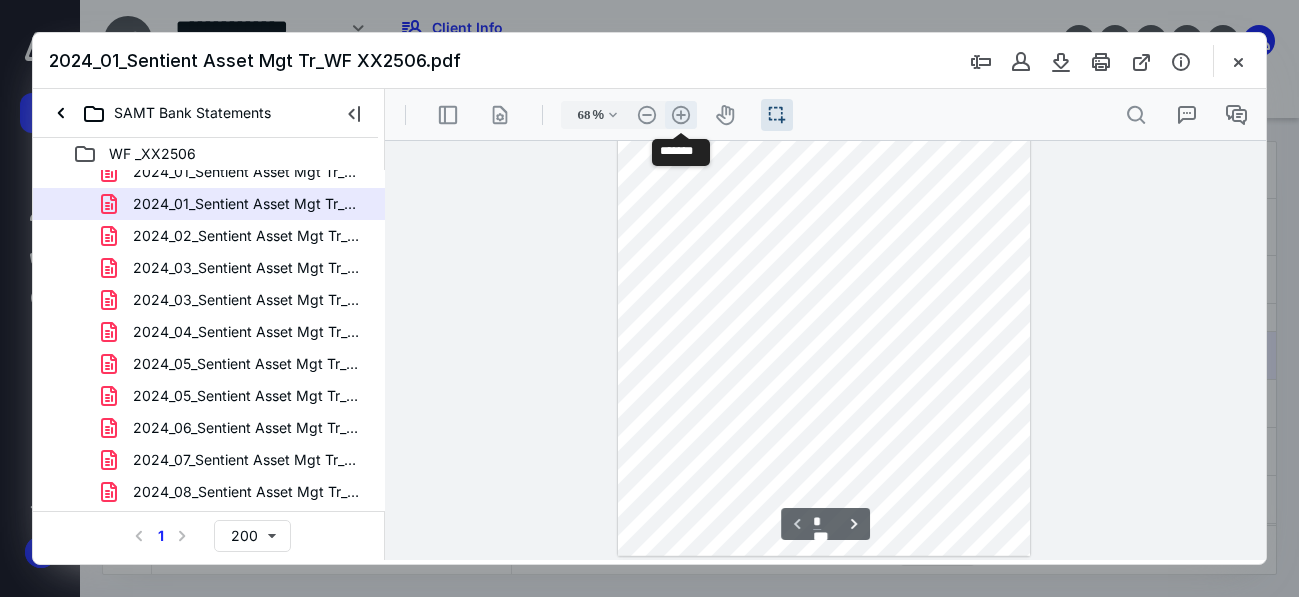 click on ".cls-1{fill:#abb0c4;} icon - header - zoom - in - line" at bounding box center [681, 115] 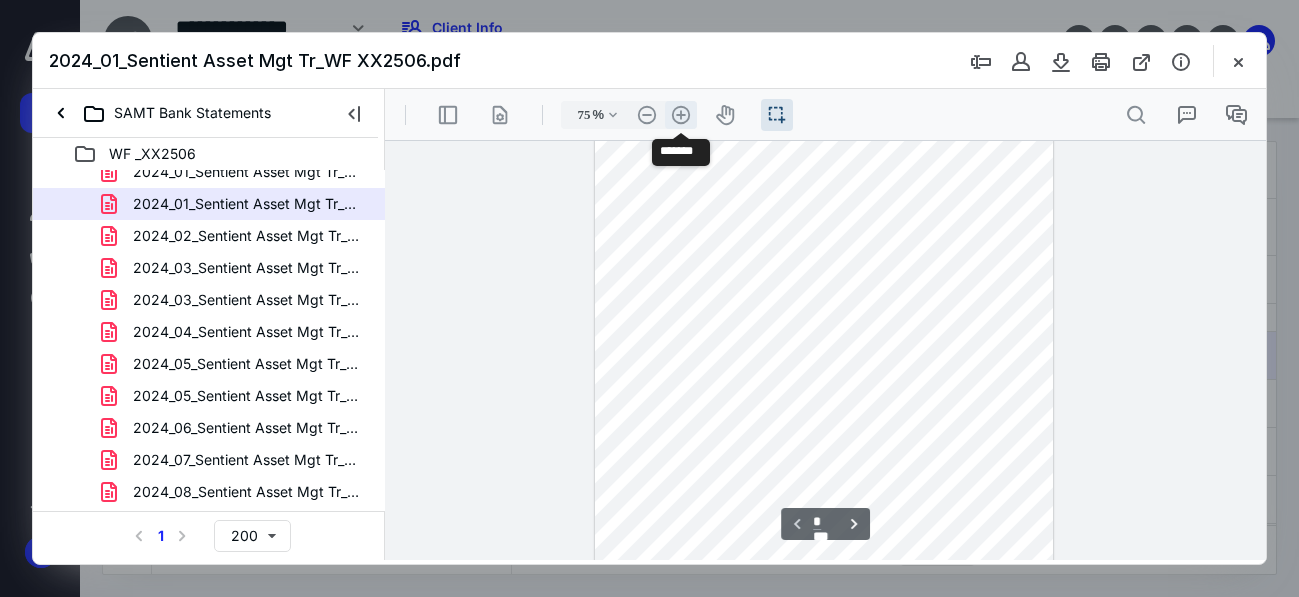 click on ".cls-1{fill:#abb0c4;} icon - header - zoom - in - line" at bounding box center (681, 115) 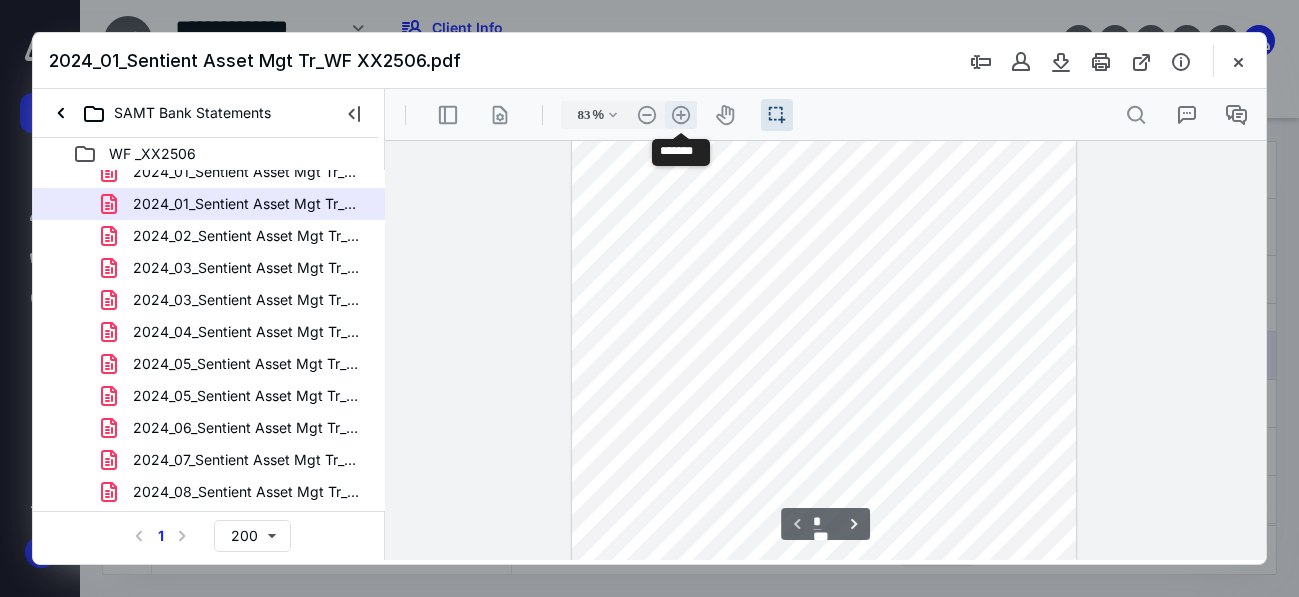 click on ".cls-1{fill:#abb0c4;} icon - header - zoom - in - line" at bounding box center (681, 115) 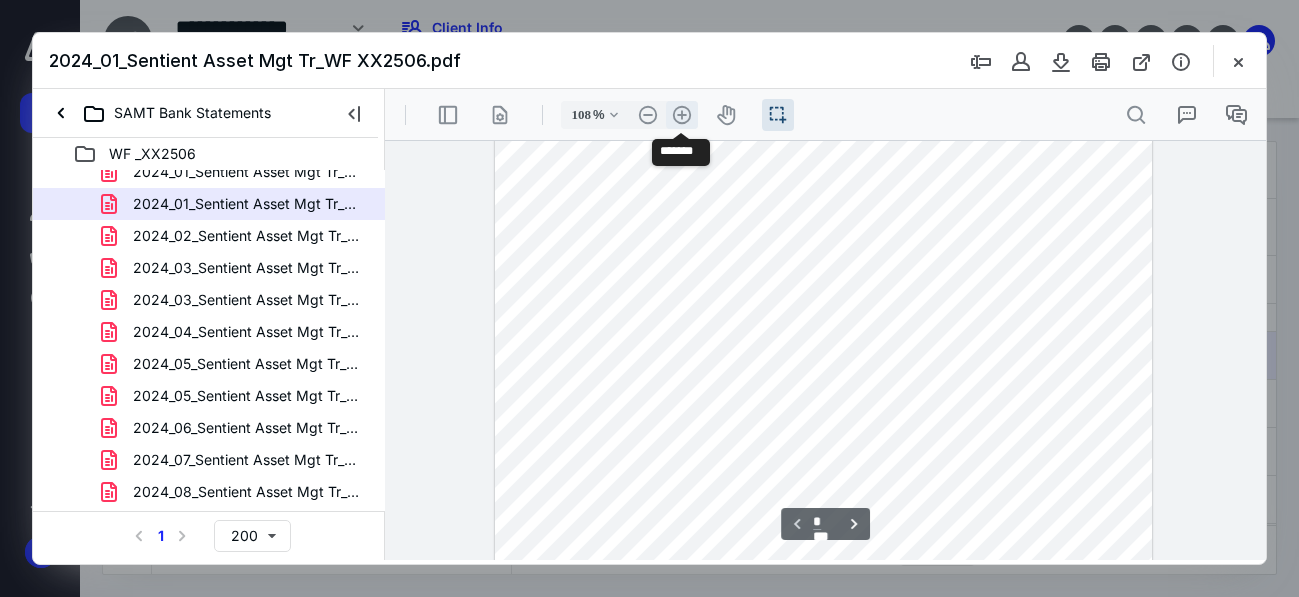 click on ".cls-1{fill:#abb0c4;} icon - header - zoom - in - line" at bounding box center (682, 115) 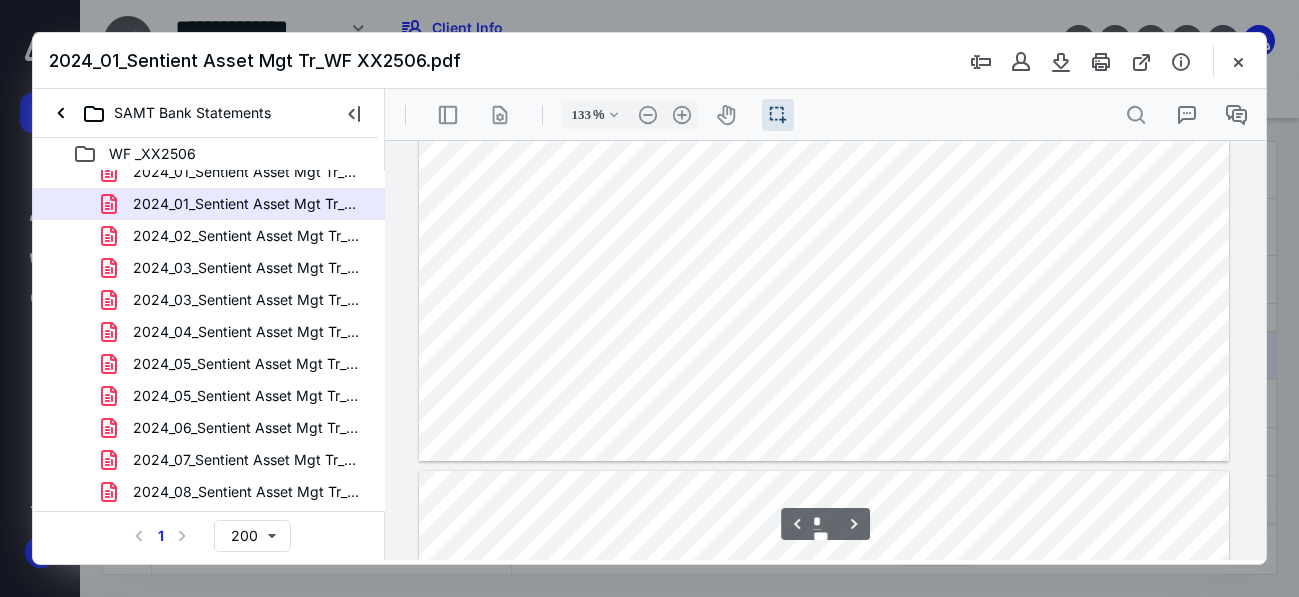 type on "*" 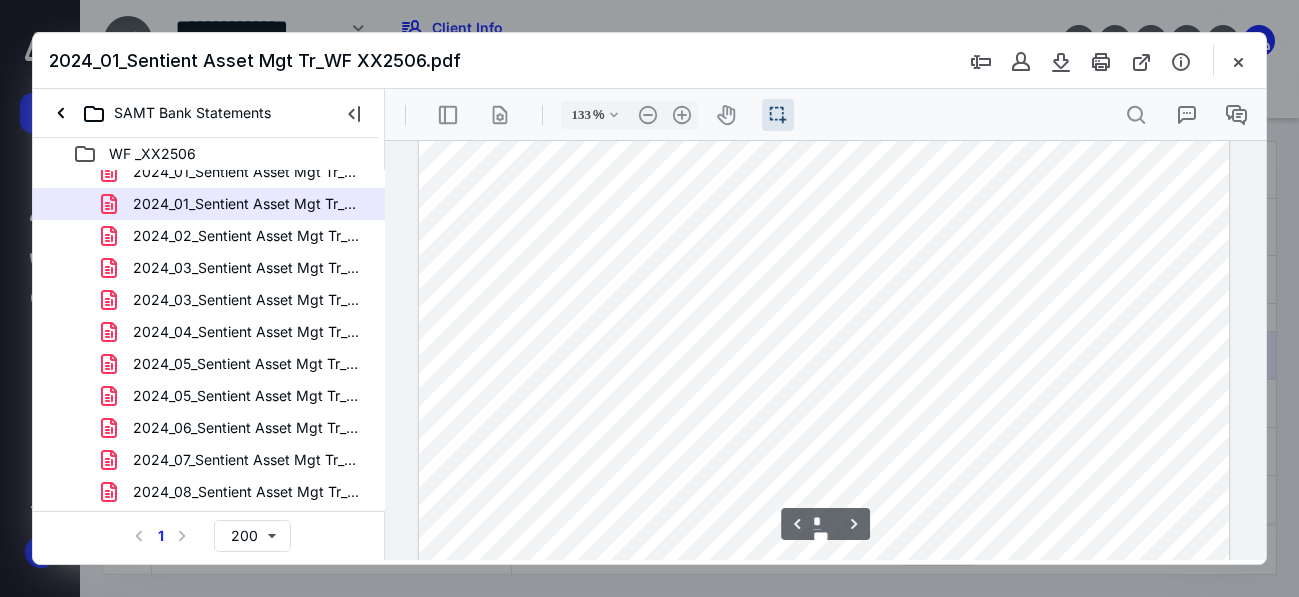 scroll, scrollTop: 2791, scrollLeft: 0, axis: vertical 